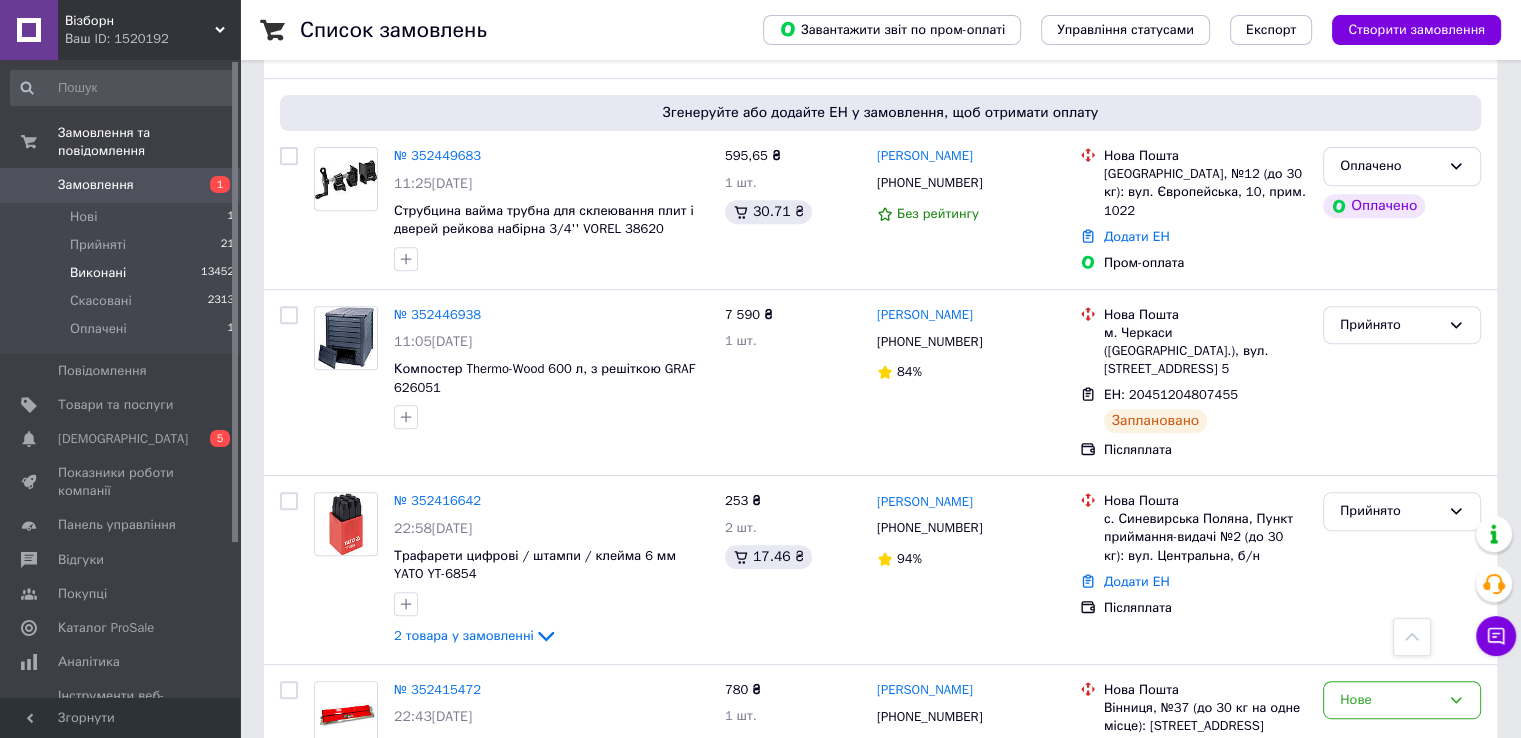 scroll, scrollTop: 800, scrollLeft: 0, axis: vertical 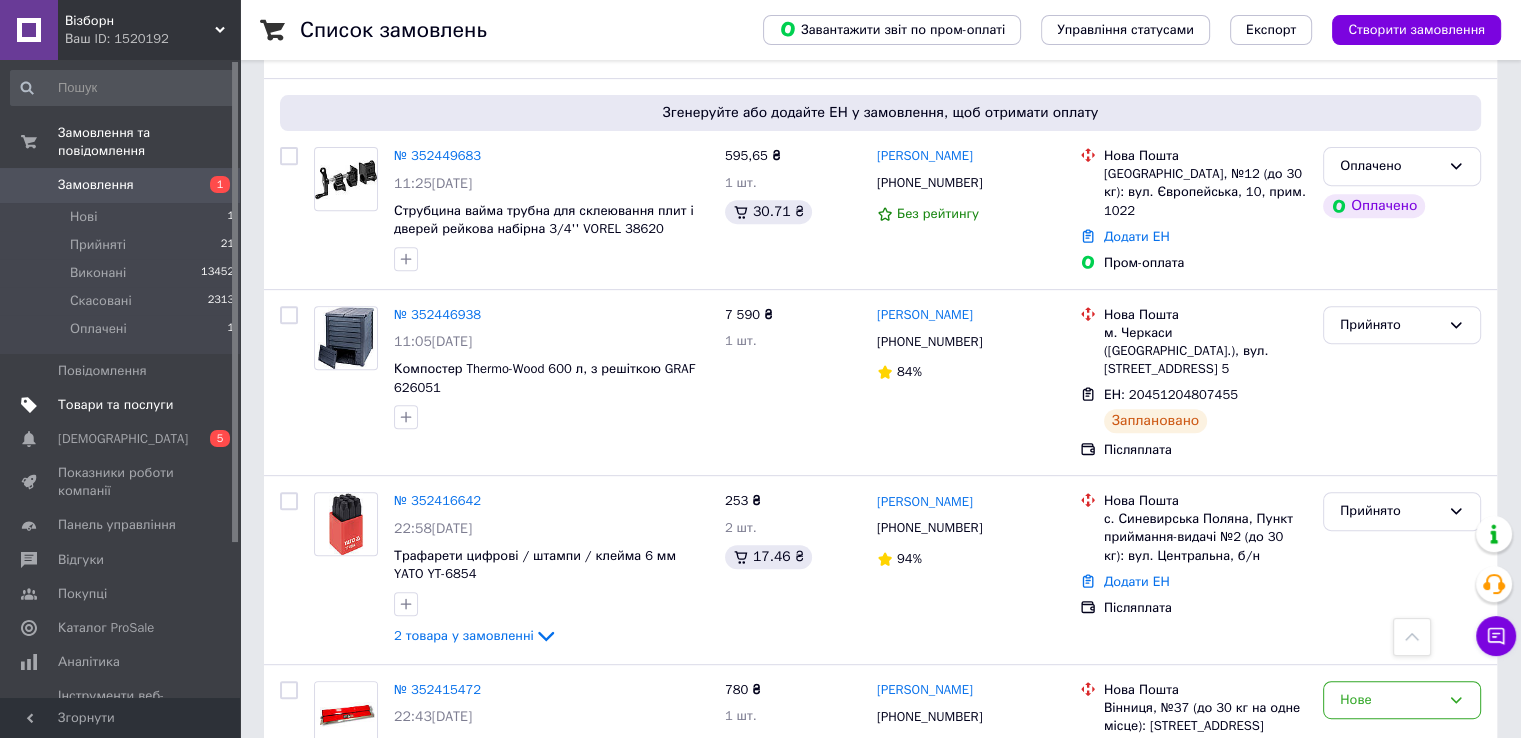 click on "Товари та послуги" at bounding box center (115, 405) 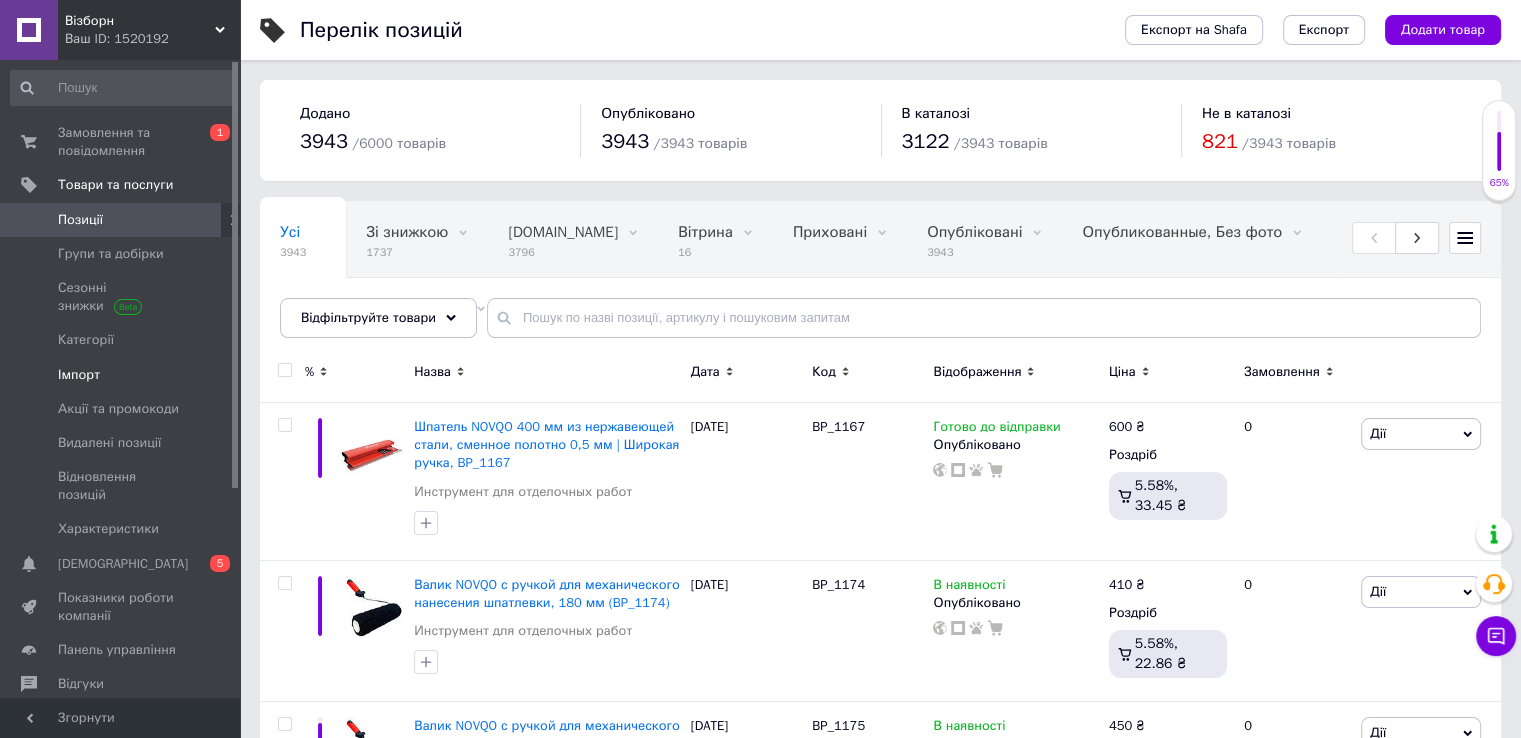 click on "Імпорт" at bounding box center [79, 375] 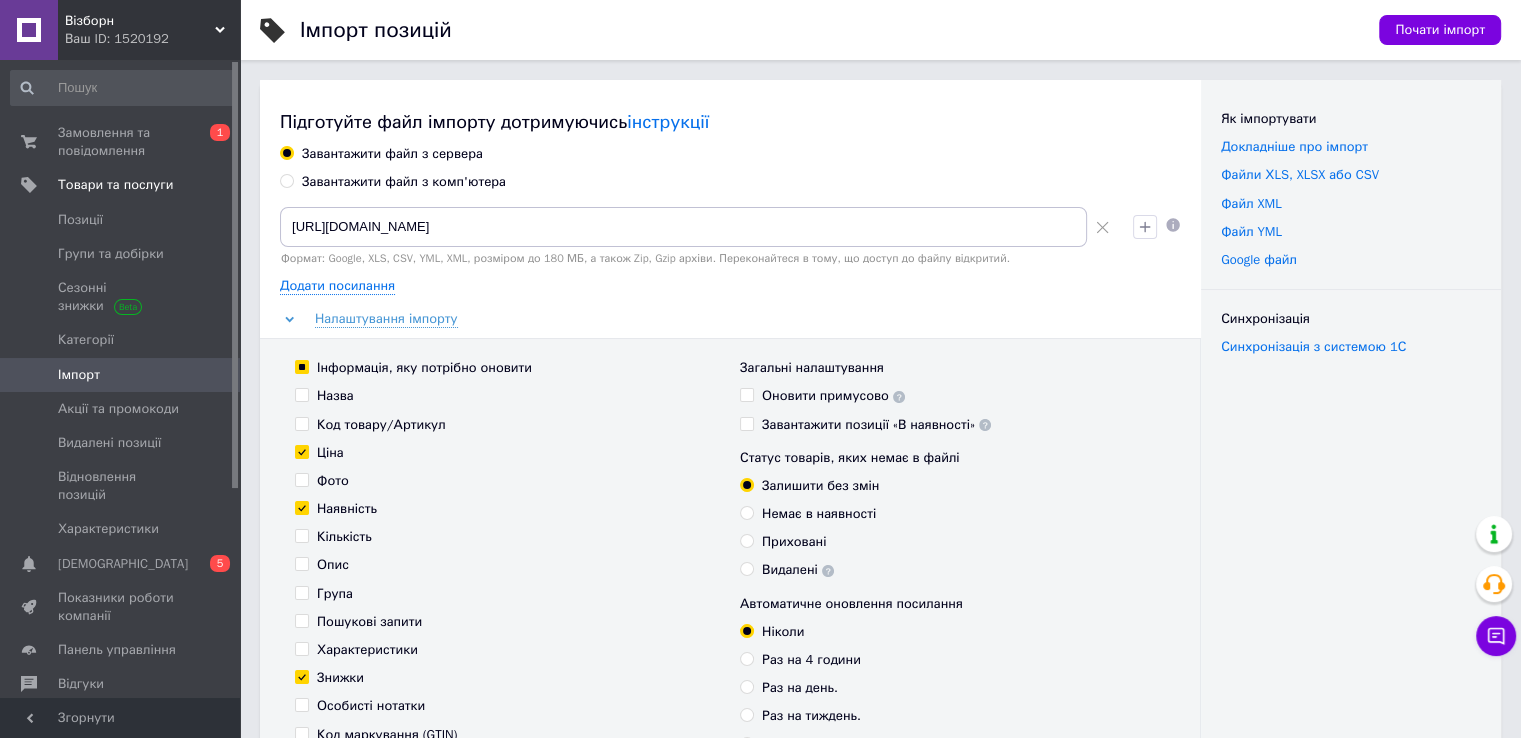 click on "Завантажити файл з комп'ютера" at bounding box center [404, 182] 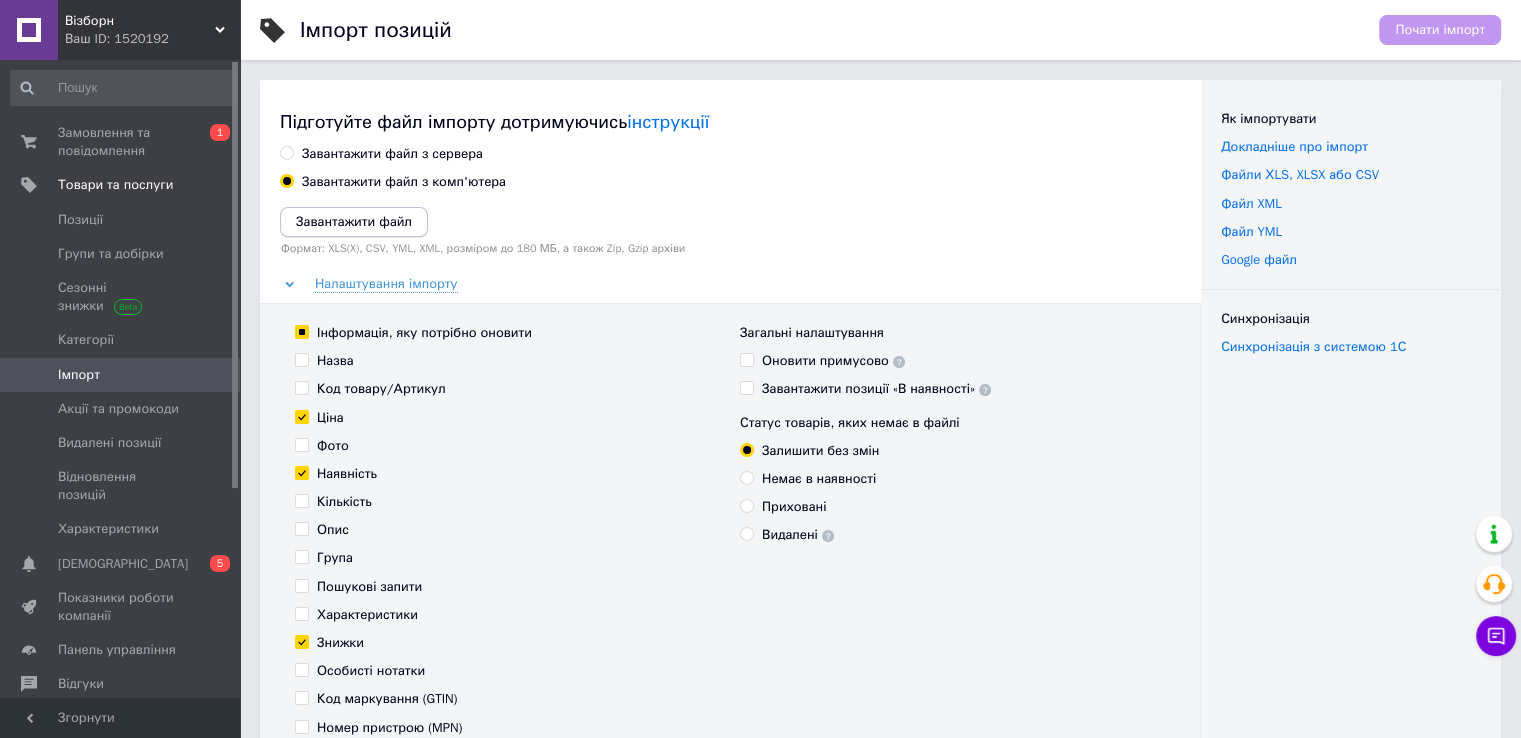 click on "Завантажити файл" at bounding box center [354, 221] 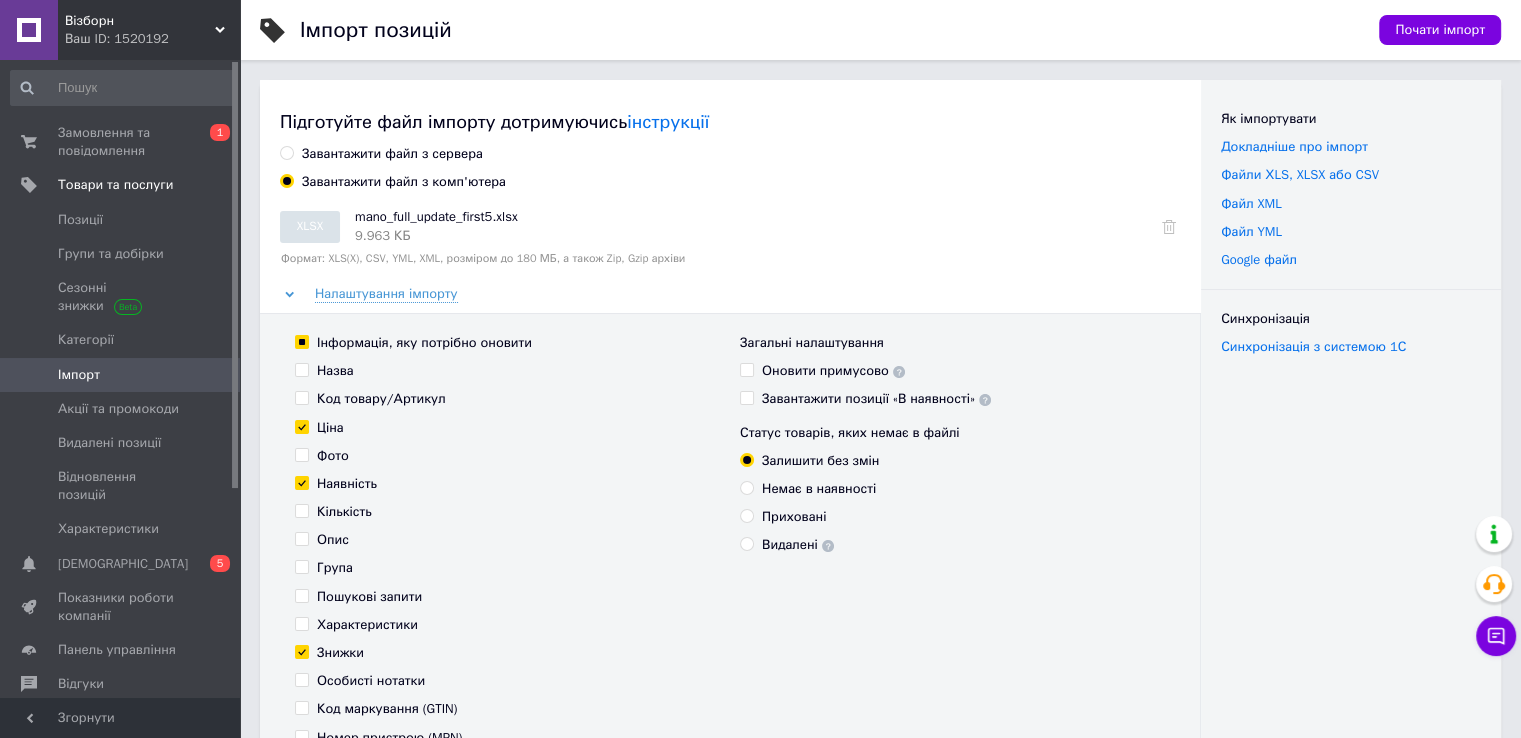 click on "Інформація, яку потрібно оновити" at bounding box center (301, 341) 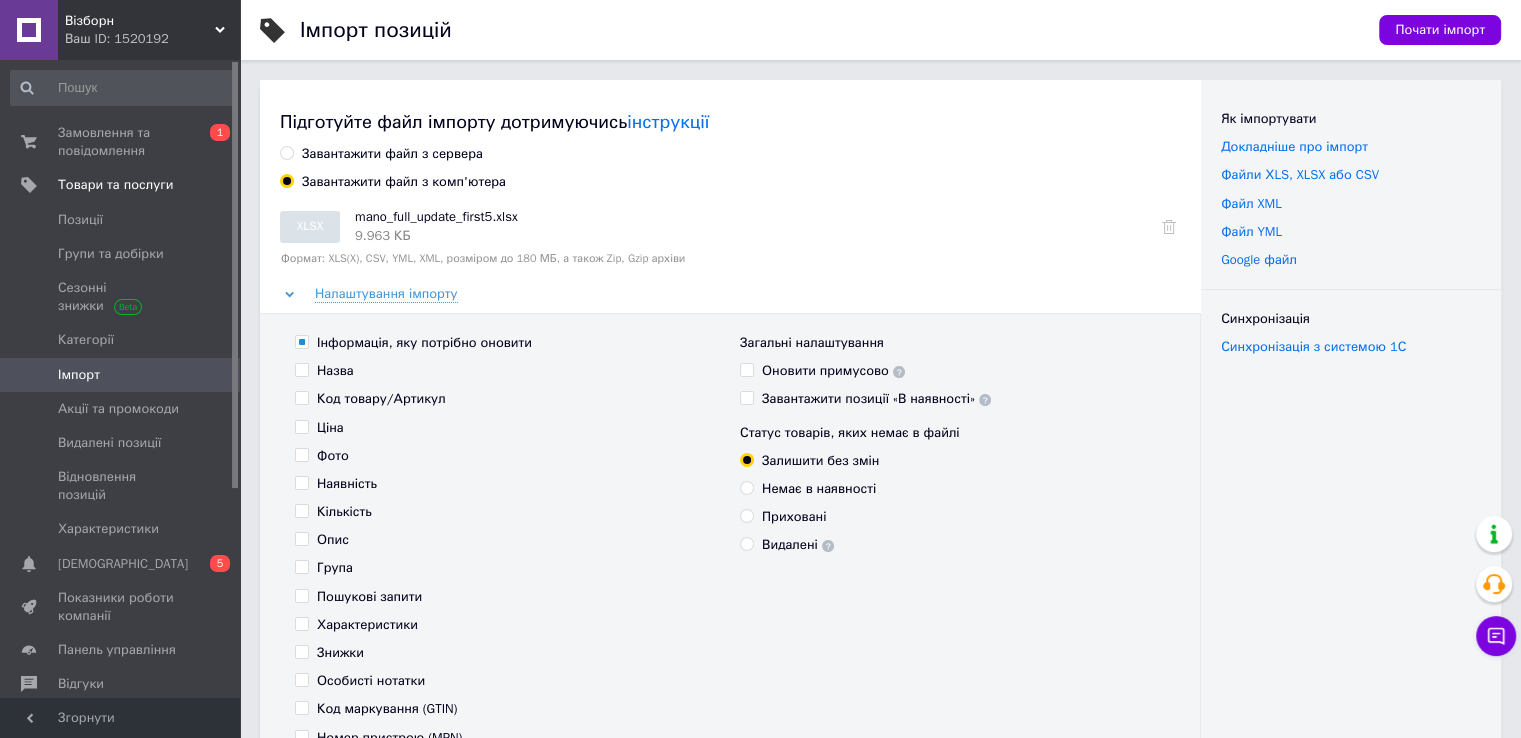 checkbox on "false" 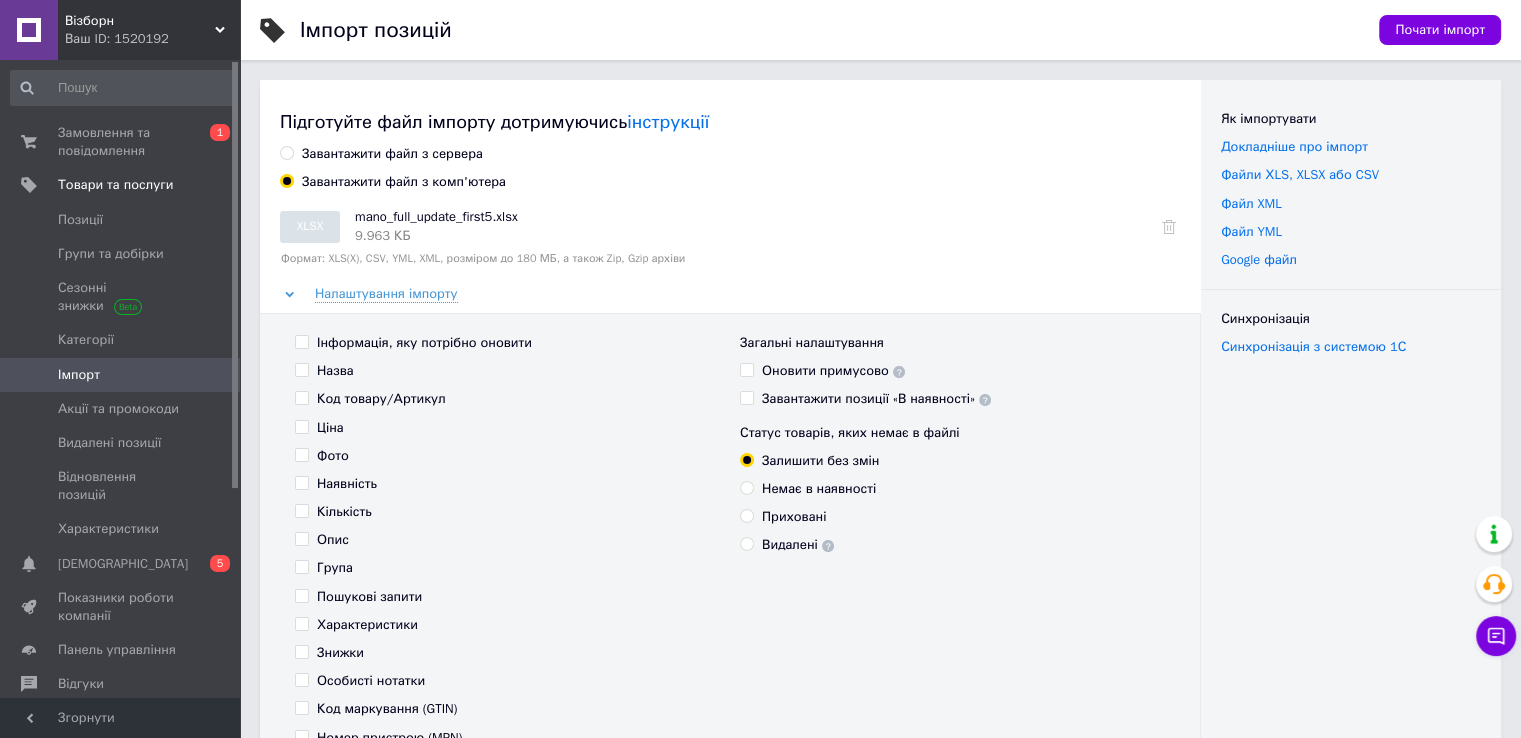 click on "Інформація, яку потрібно оновити" at bounding box center [301, 341] 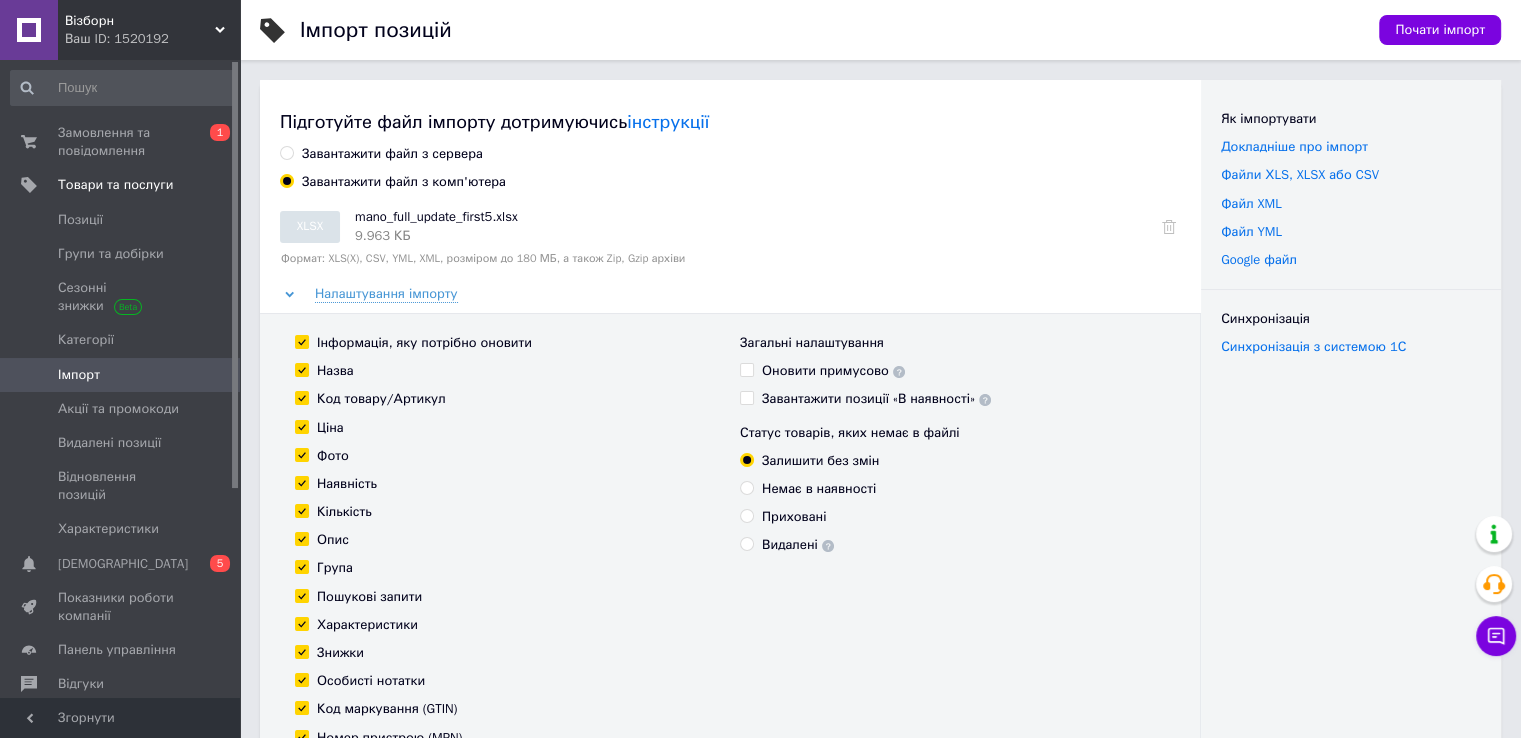 checkbox on "true" 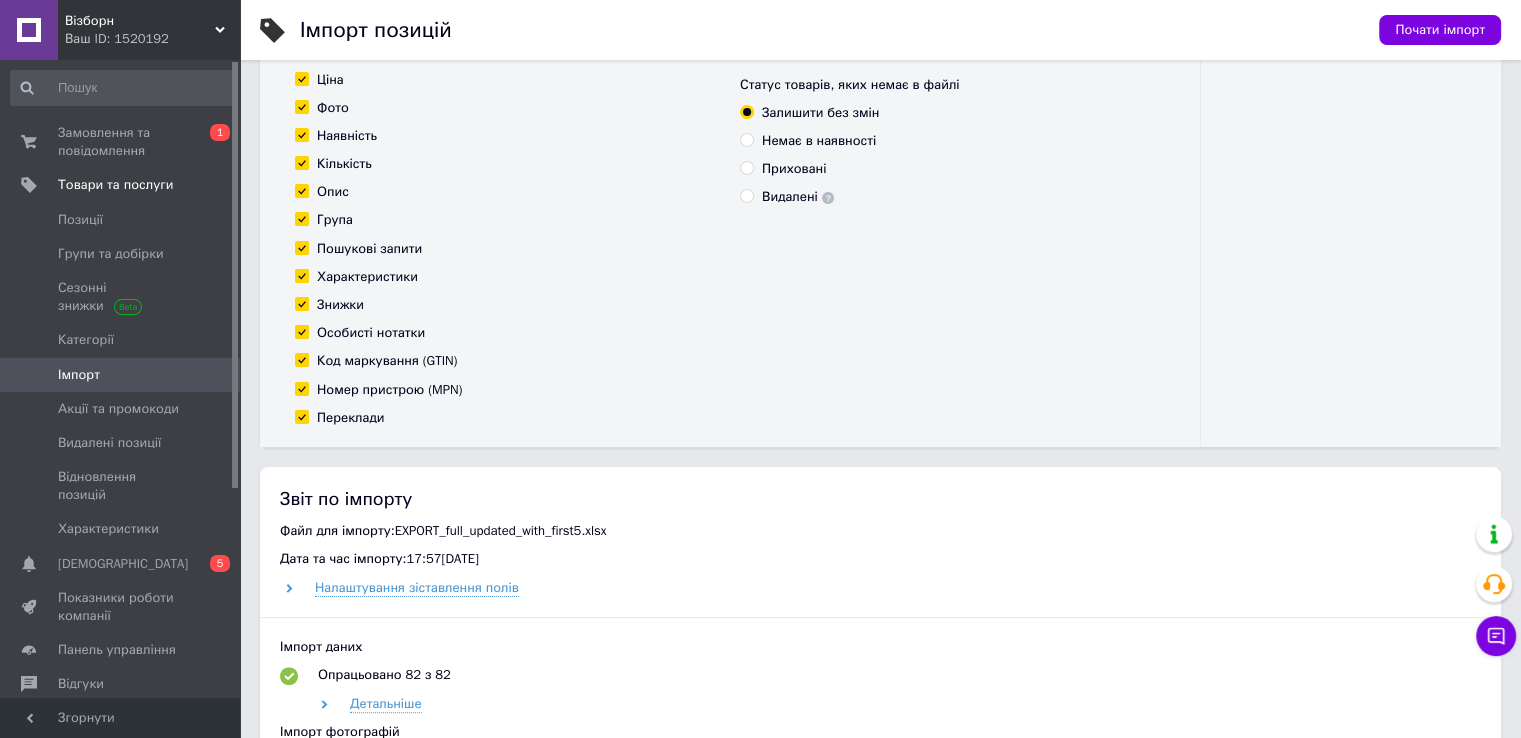 scroll, scrollTop: 500, scrollLeft: 0, axis: vertical 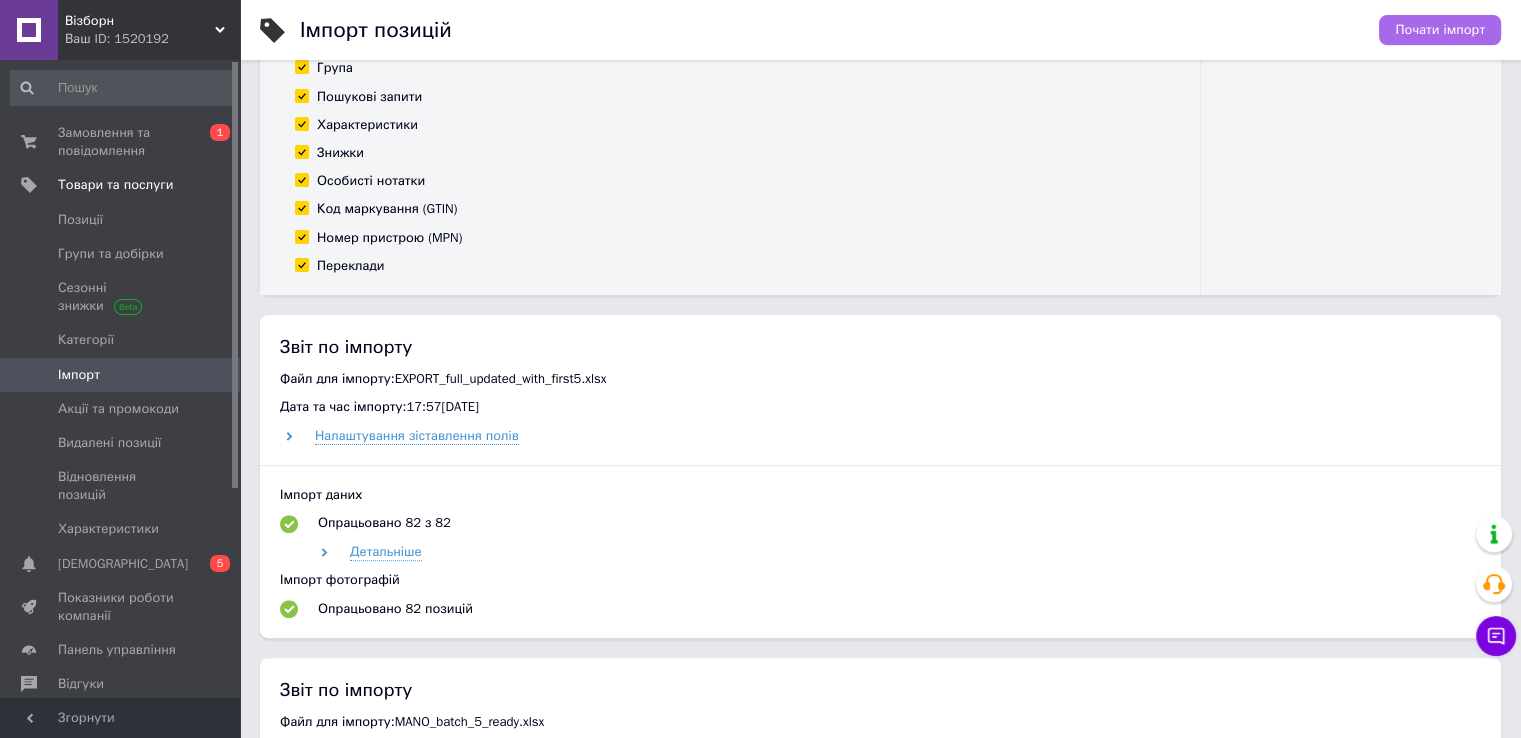 click on "Почати імпорт" at bounding box center (1440, 30) 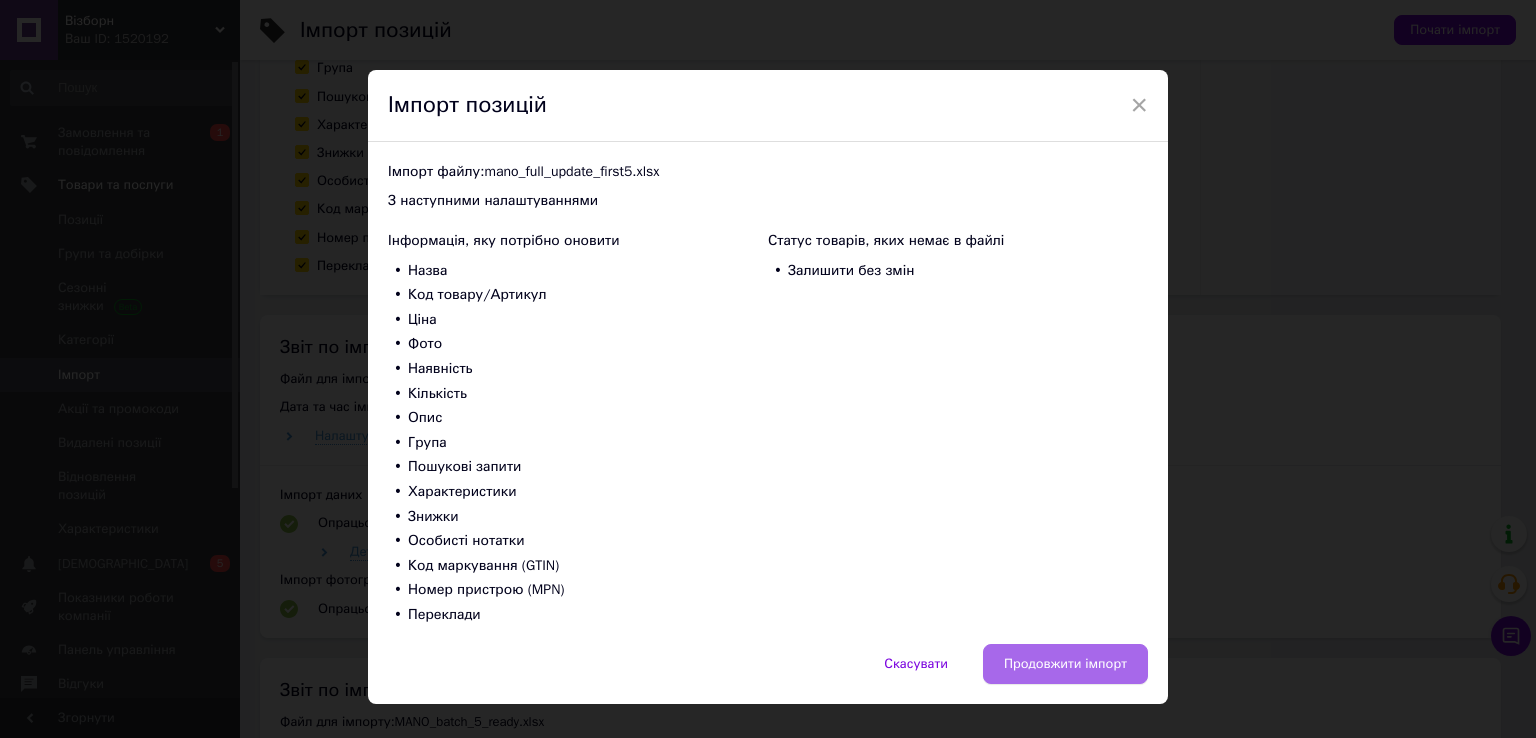 click on "Продовжити імпорт" at bounding box center [1065, 664] 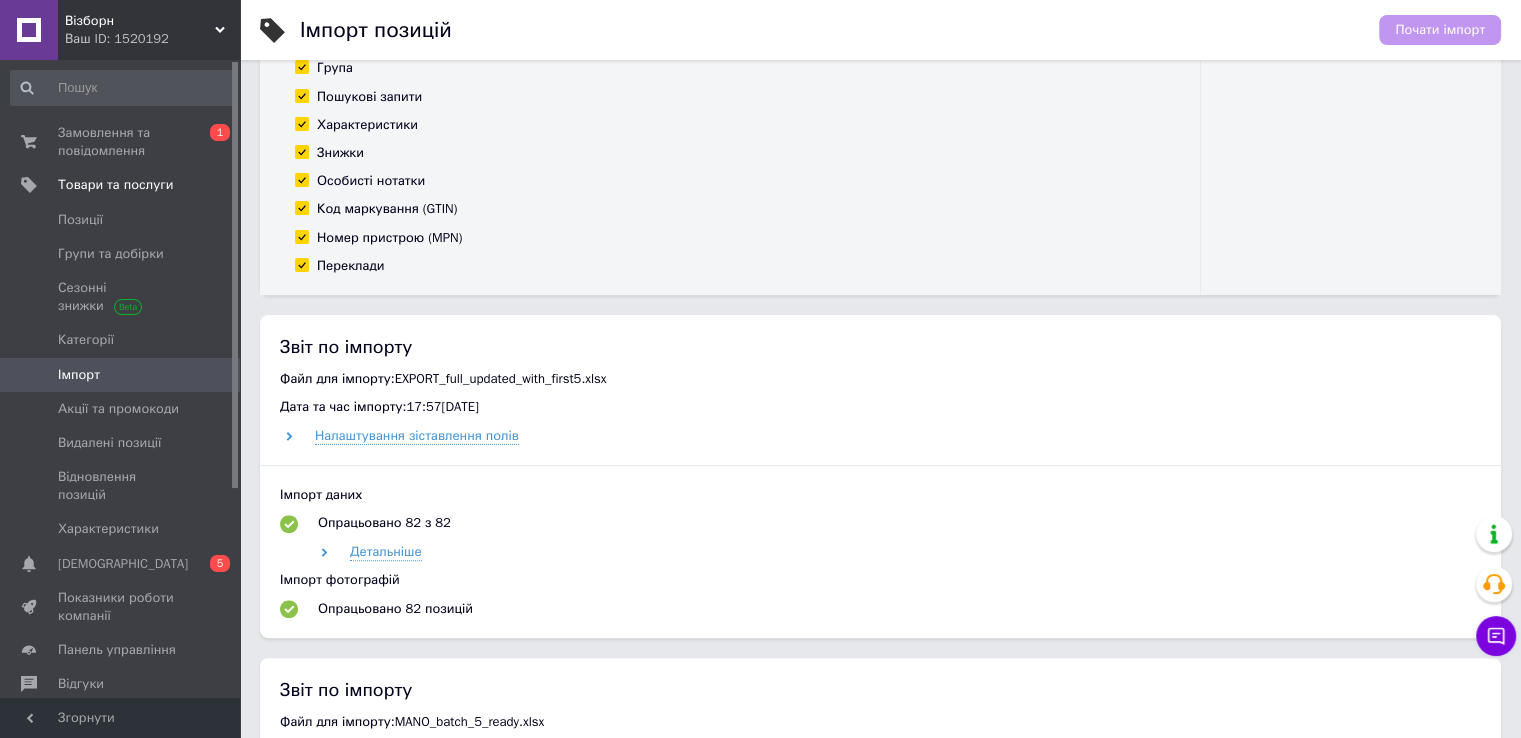 scroll, scrollTop: 489, scrollLeft: 0, axis: vertical 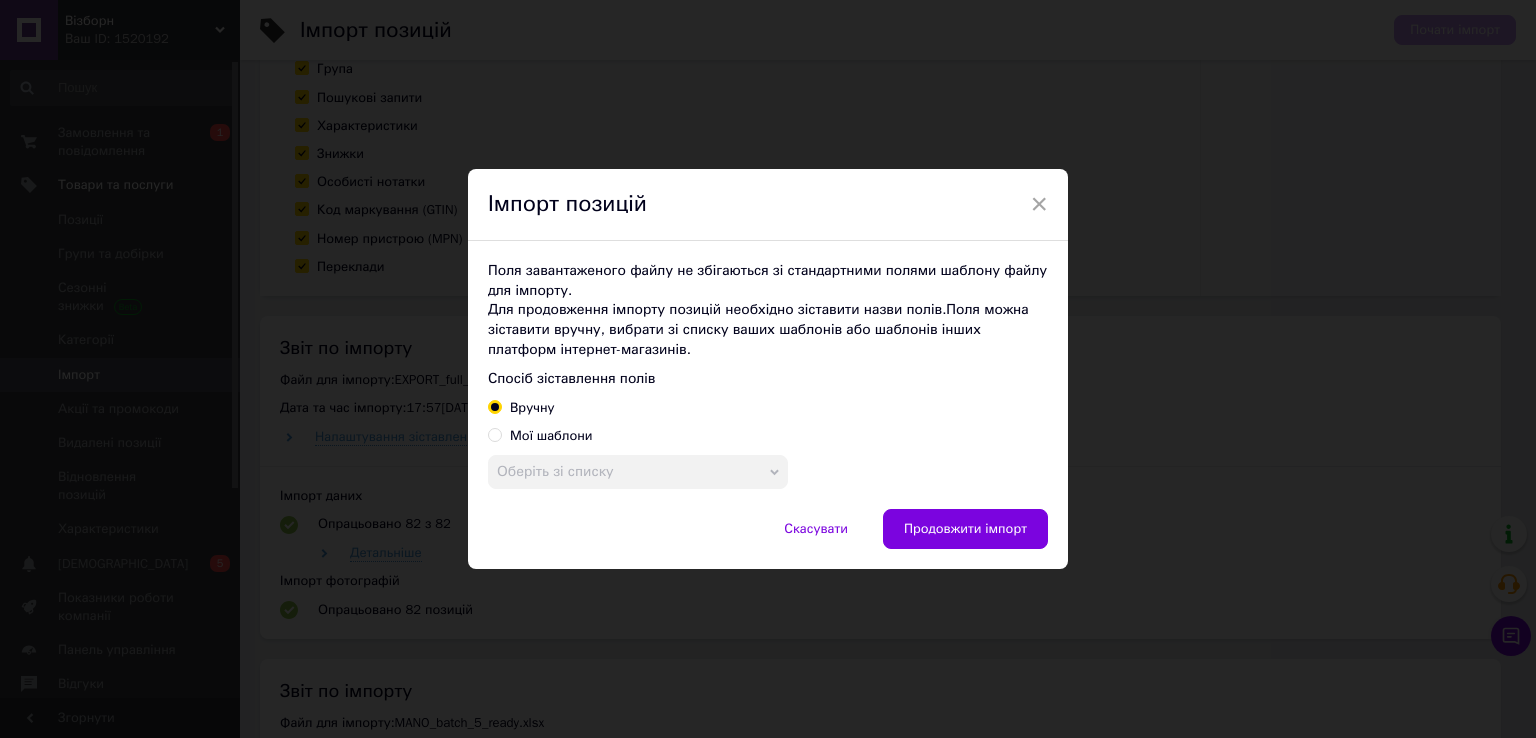 click on "Мої шаблони" at bounding box center (540, 436) 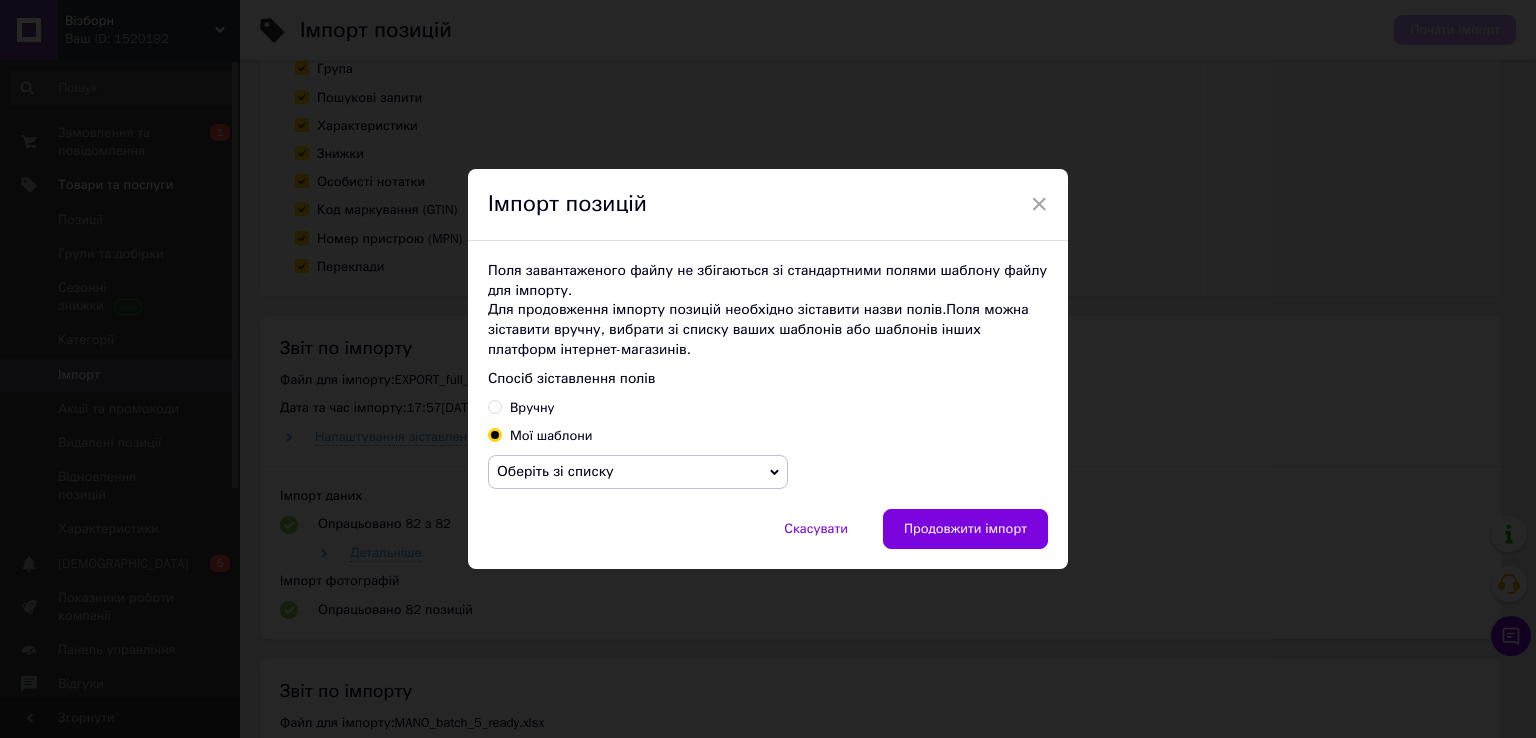click on "Оберіть зі списку" at bounding box center [638, 472] 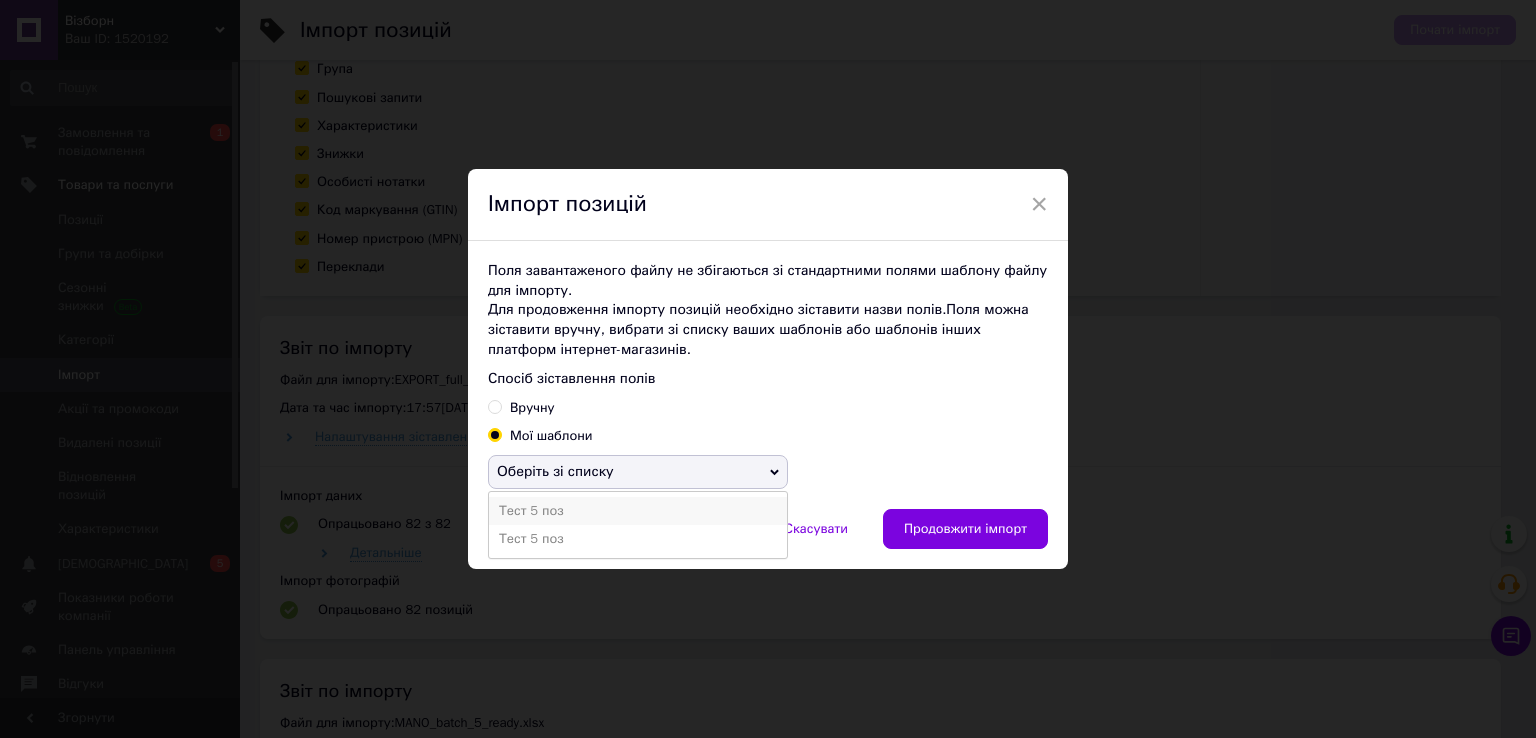 click on "Тест 5 поз" at bounding box center (638, 511) 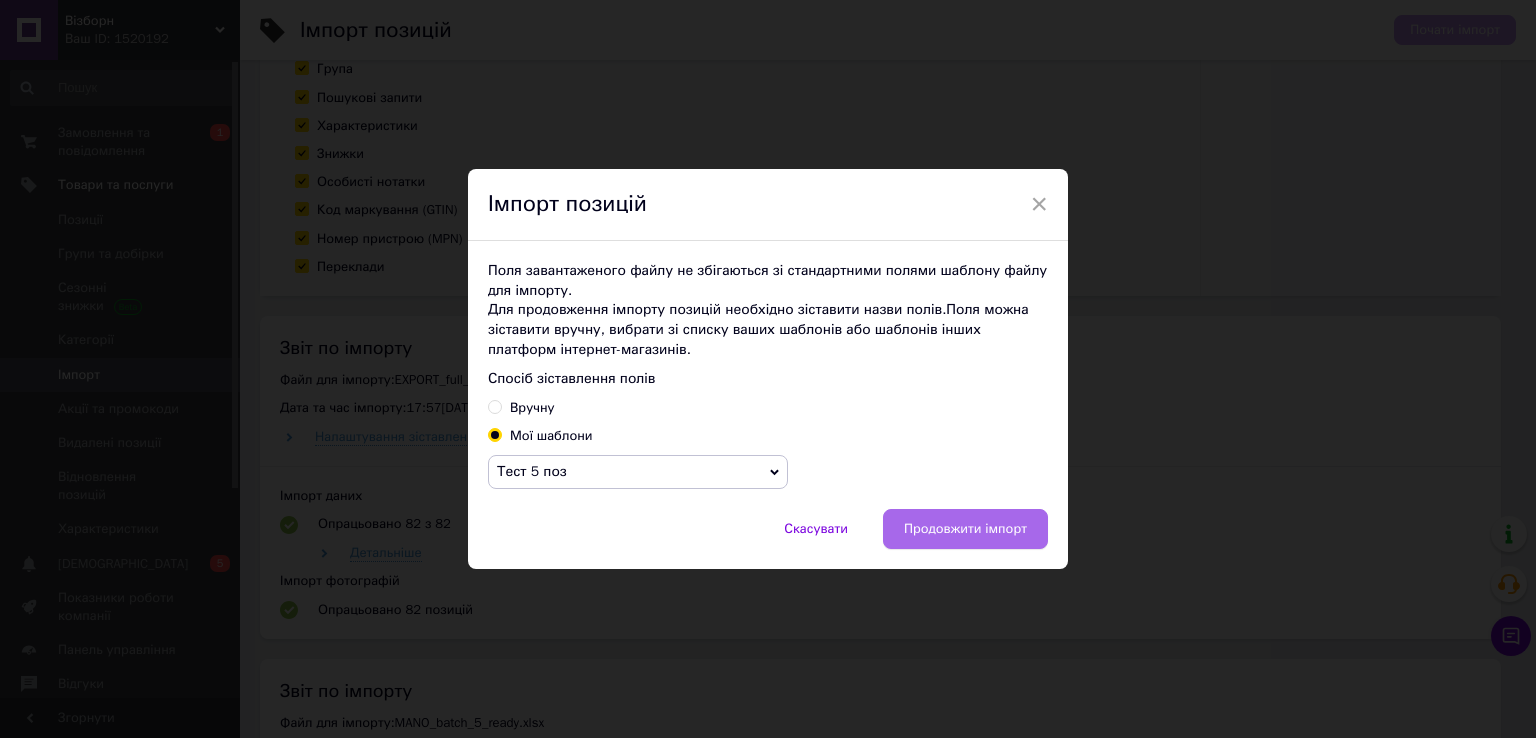 click on "Продовжити імпорт" at bounding box center (965, 528) 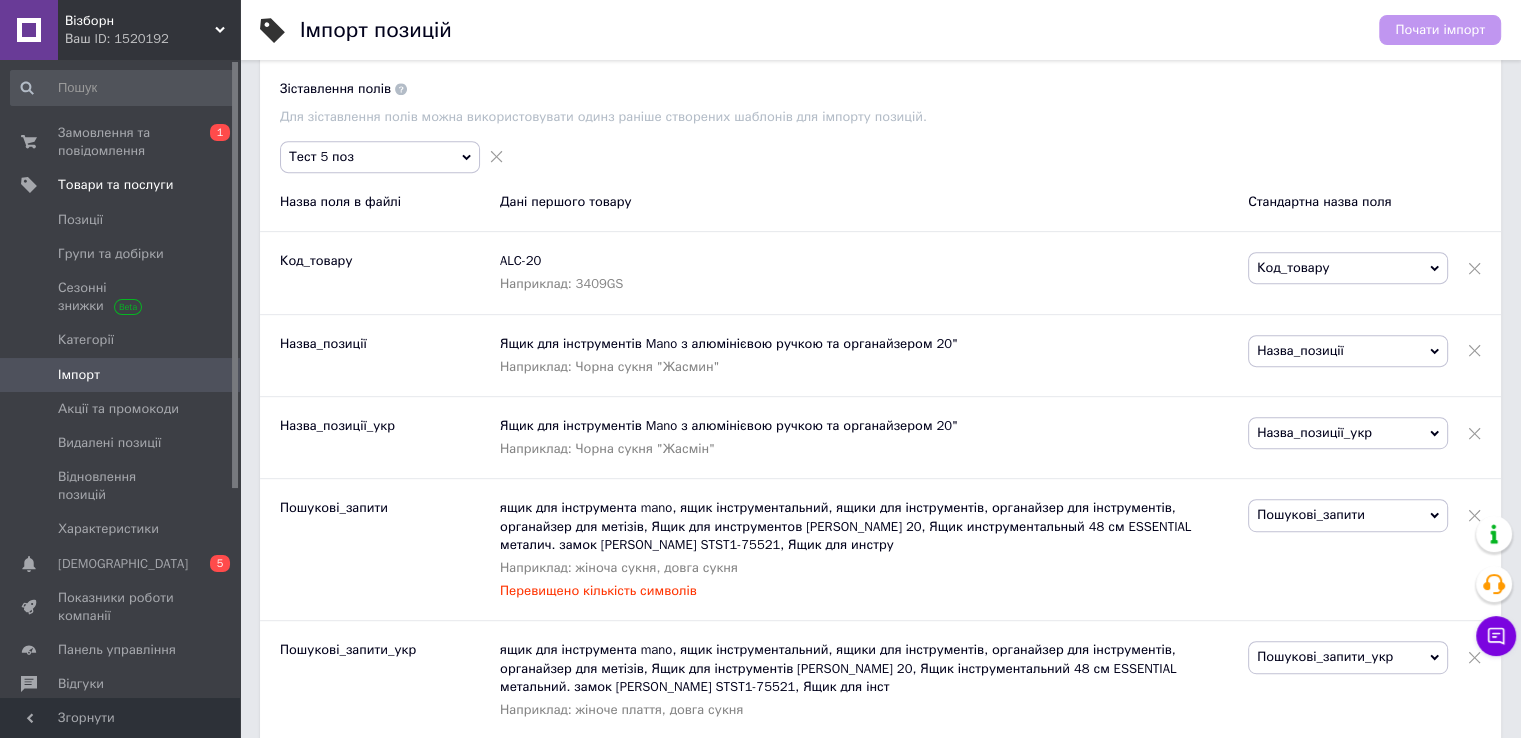 scroll, scrollTop: 1200, scrollLeft: 0, axis: vertical 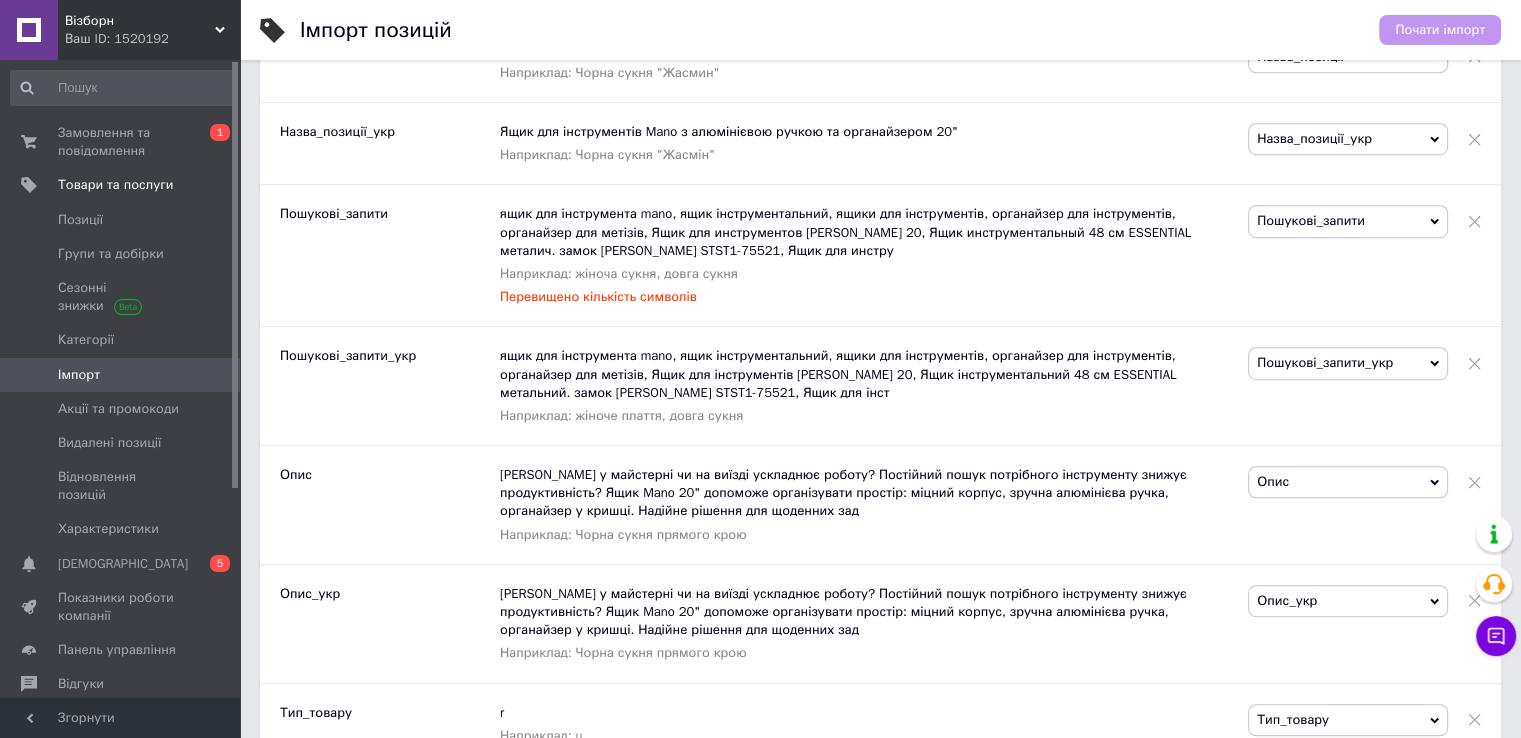 click on "ящик для інструмента mano, ящик інструментальний, ящики для інструментів, органайзер для інструментів, органайзер для метізів, Ящик для инструментов [PERSON_NAME] 20, Ящик инструментальный 48 см ESSENTIAL металич. замок [PERSON_NAME] STST1-75521, Ящик для инстру Наприклад: жіноча сукня, довга сукня Перевищено кількість символів" at bounding box center [874, 255] 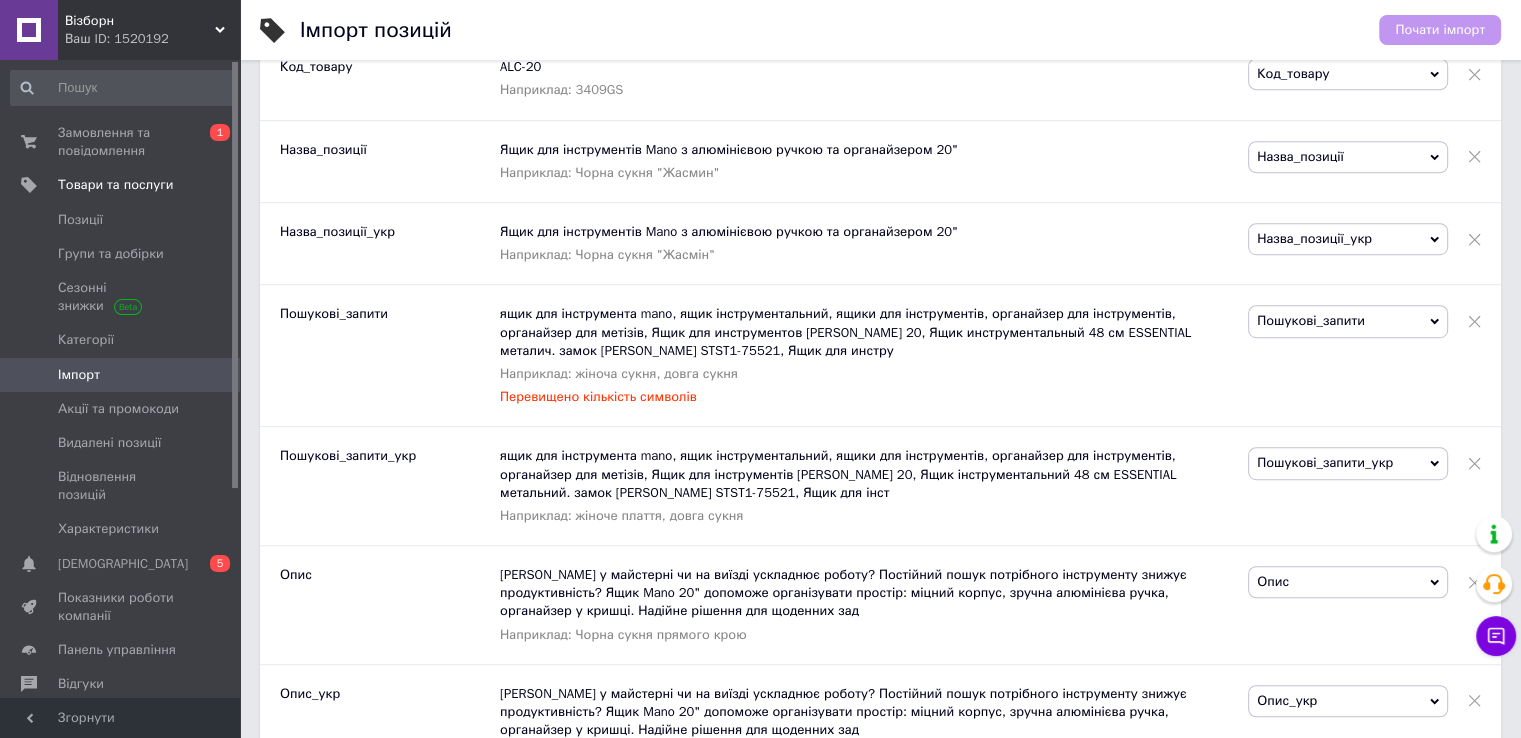 scroll, scrollTop: 900, scrollLeft: 0, axis: vertical 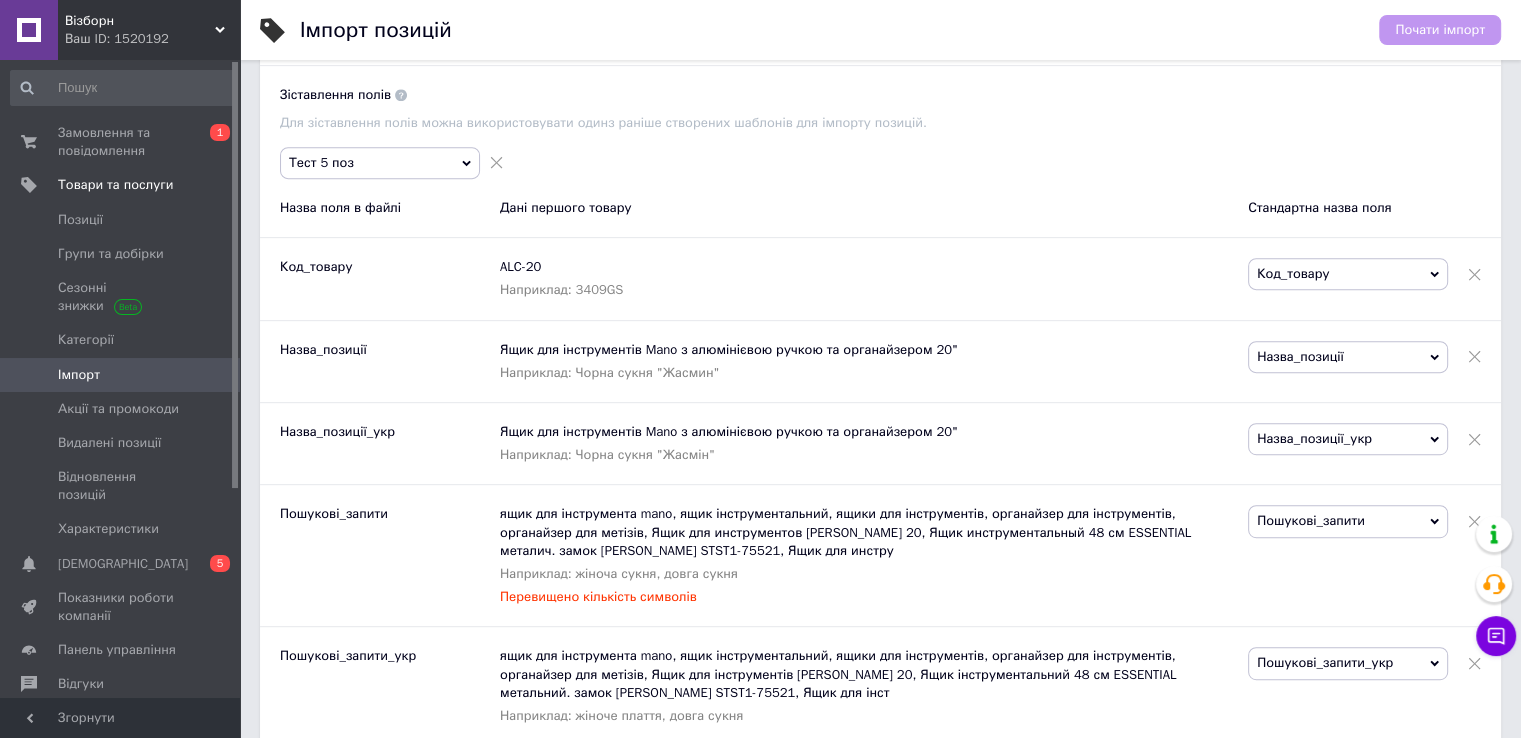click on "ящик для інструмента mano, ящик інструментальний, ящики для інструментів, органайзер для інструментів, органайзер для метізів, Ящик для инструментов [PERSON_NAME] 20, Ящик инструментальный 48 см ESSENTIAL металич. замок [PERSON_NAME] STST1-75521, Ящик для инстру Наприклад: жіноча сукня, довга сукня Перевищено кількість символів" at bounding box center [874, 555] 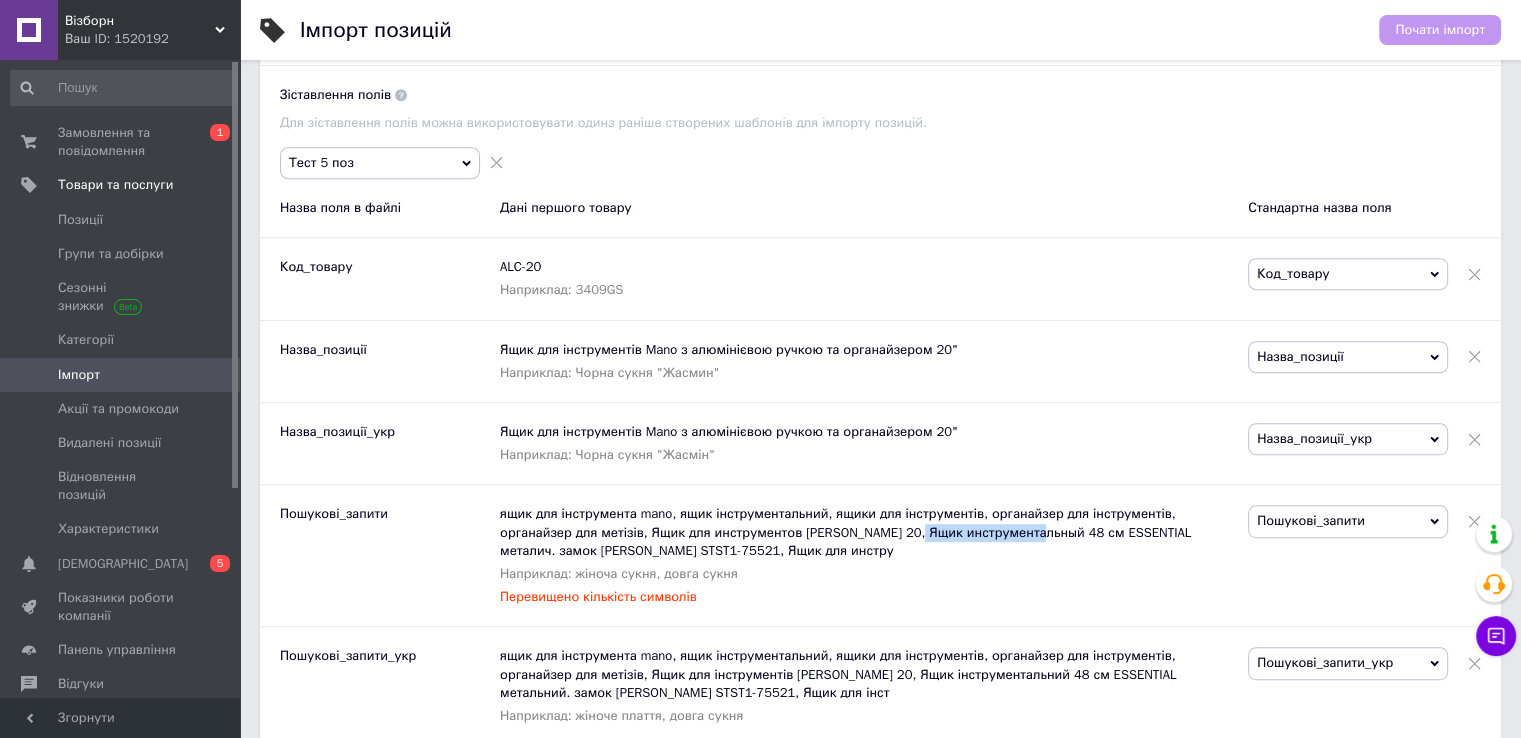 click on "ящик для інструмента mano, ящик інструментальний, ящики для інструментів, органайзер для інструментів, органайзер для метізів, Ящик для инструментов [PERSON_NAME] 20, Ящик инструментальный 48 см ESSENTIAL металич. замок [PERSON_NAME] STST1-75521, Ящик для инстру Наприклад: жіноча сукня, довга сукня Перевищено кількість символів" at bounding box center (874, 555) 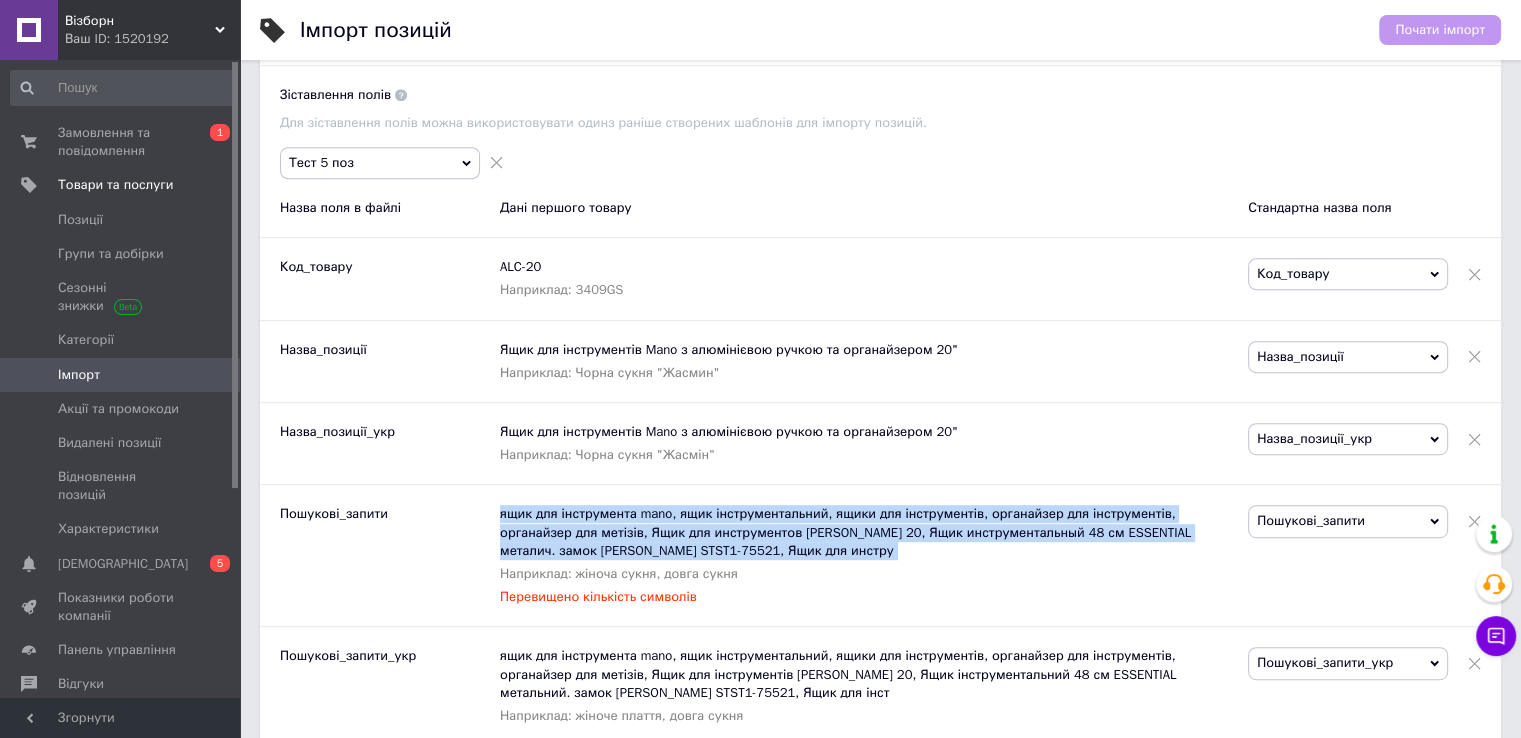 click on "ящик для інструмента mano, ящик інструментальний, ящики для інструментів, органайзер для інструментів, органайзер для метізів, Ящик для инструментов [PERSON_NAME] 20, Ящик инструментальный 48 см ESSENTIAL металич. замок [PERSON_NAME] STST1-75521, Ящик для инстру Наприклад: жіноча сукня, довга сукня Перевищено кількість символів" at bounding box center (874, 555) 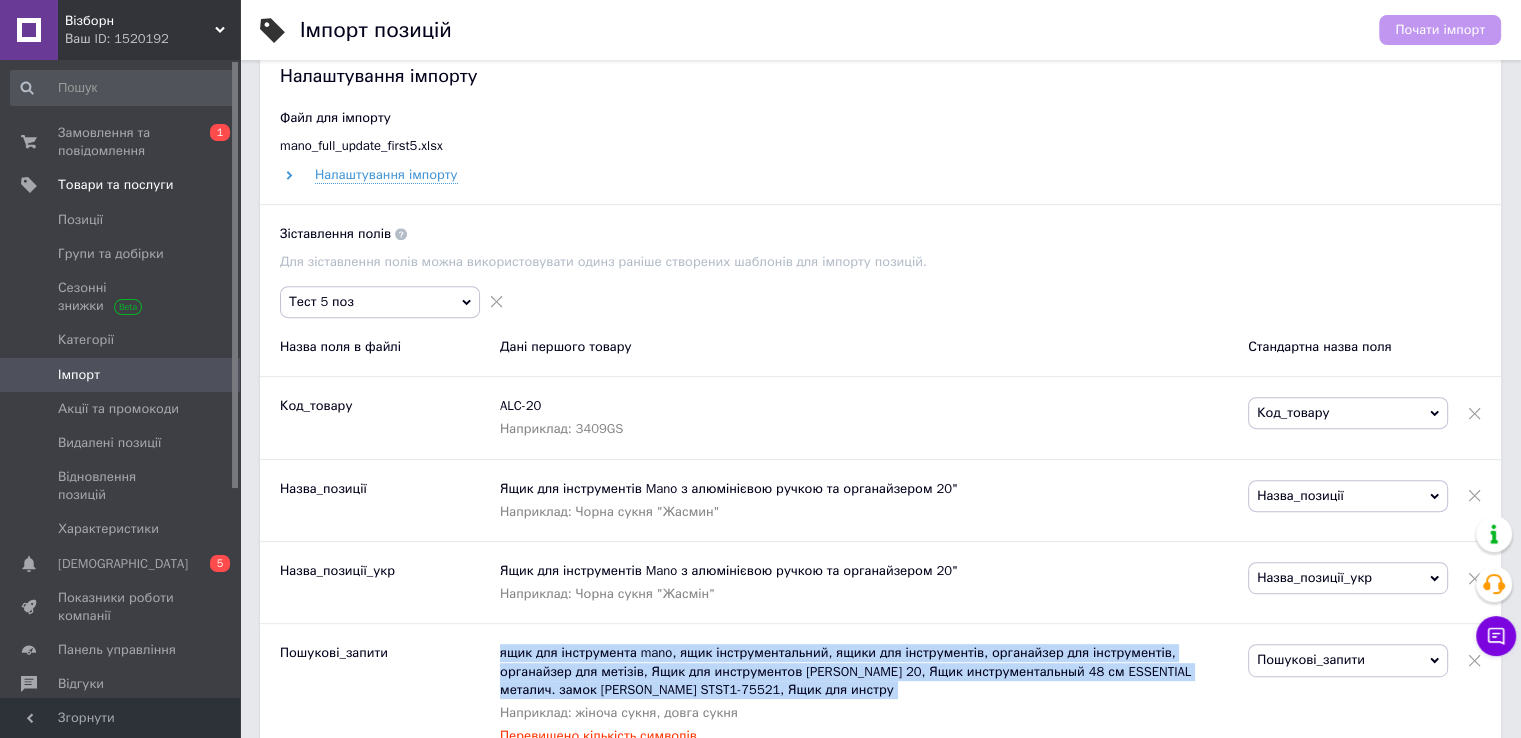 scroll, scrollTop: 1100, scrollLeft: 0, axis: vertical 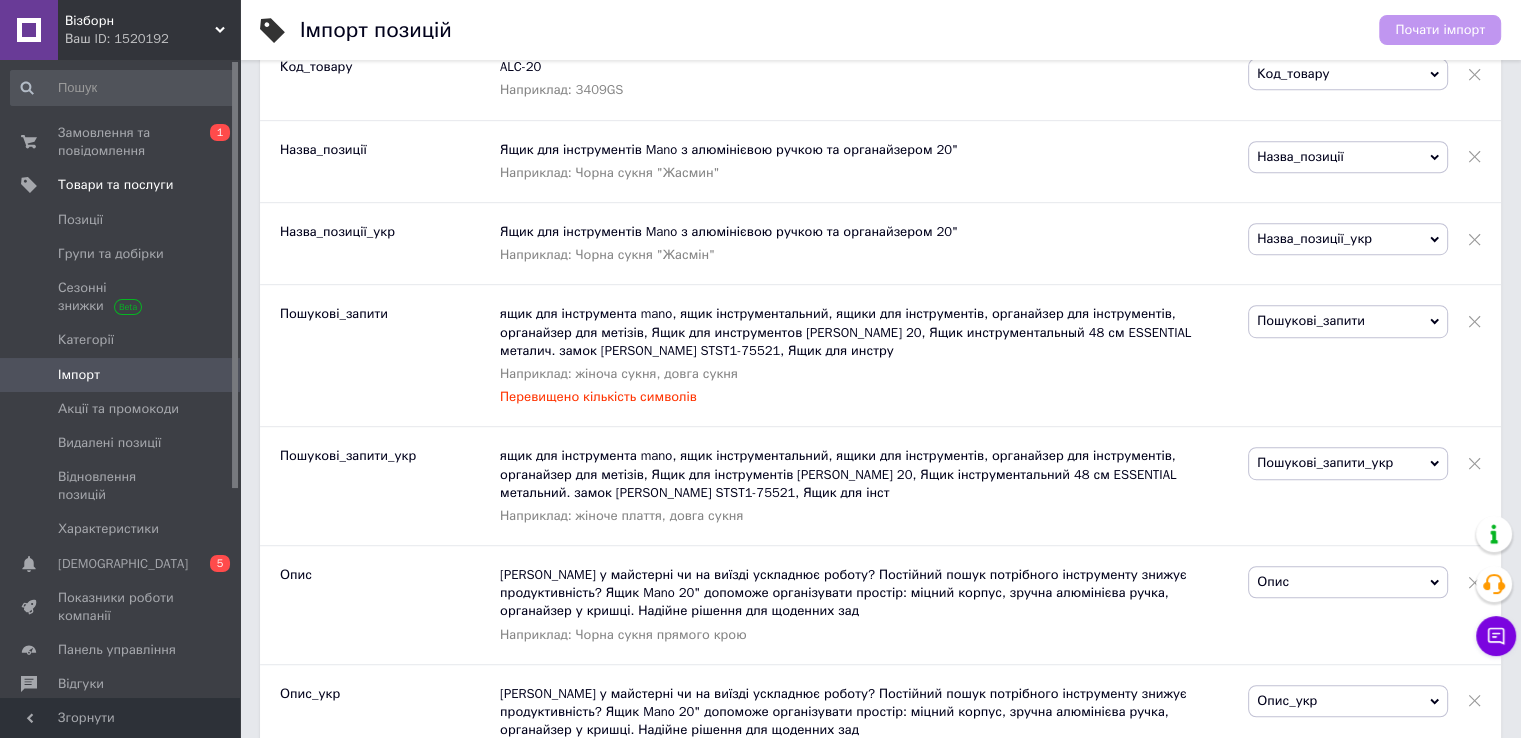 click on "ящик для інструмента mano, ящик інструментальний, ящики для інструментів, органайзер для інструментів, органайзер для метізів, Ящик для инструментов [PERSON_NAME] 20, Ящик инструментальный 48 см ESSENTIAL металич. замок [PERSON_NAME] STST1-75521, Ящик для инстру Наприклад: жіноча сукня, довга сукня Перевищено кількість символів" at bounding box center [874, 355] 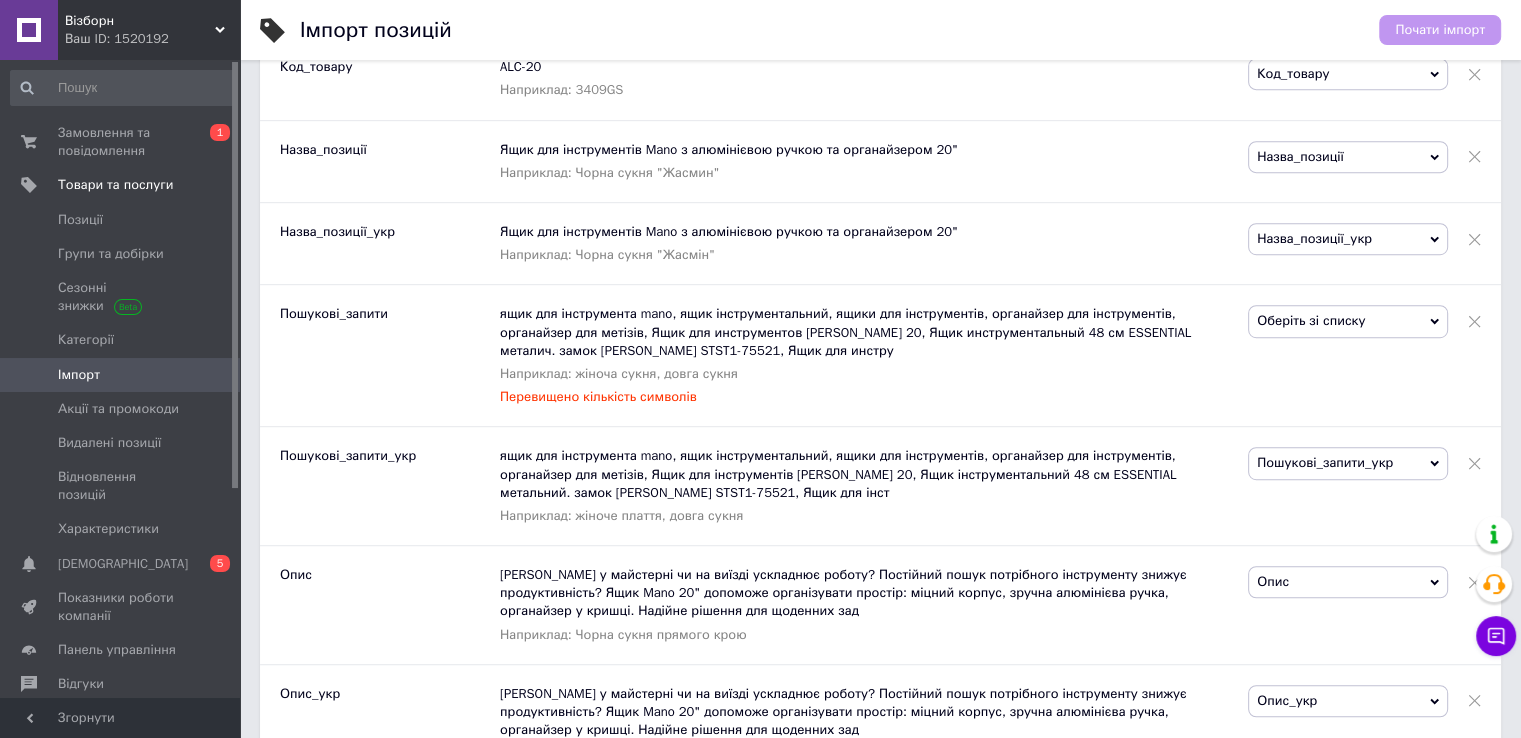click on "Пошукові_запити" at bounding box center [380, 355] 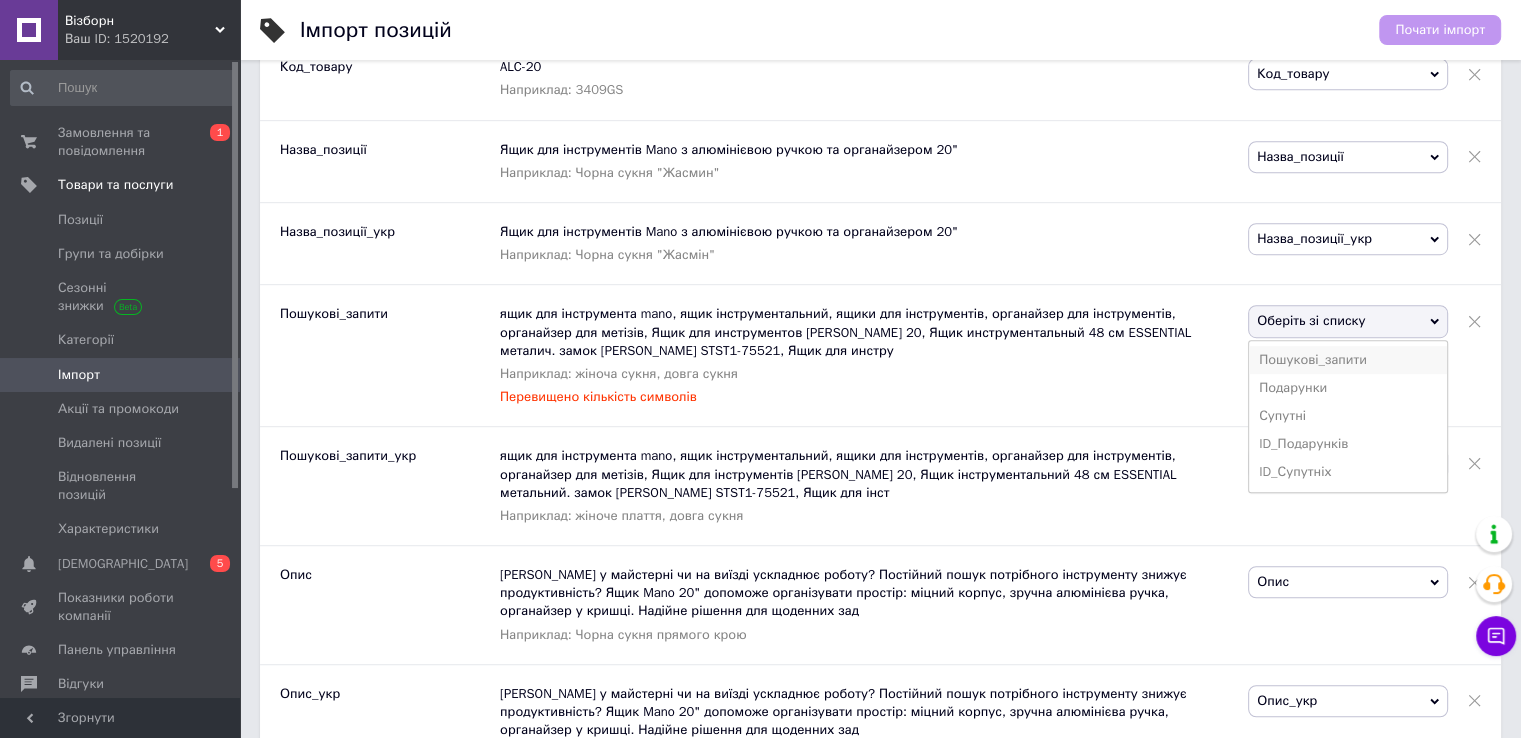click on "Пошукові_запити" at bounding box center (1348, 360) 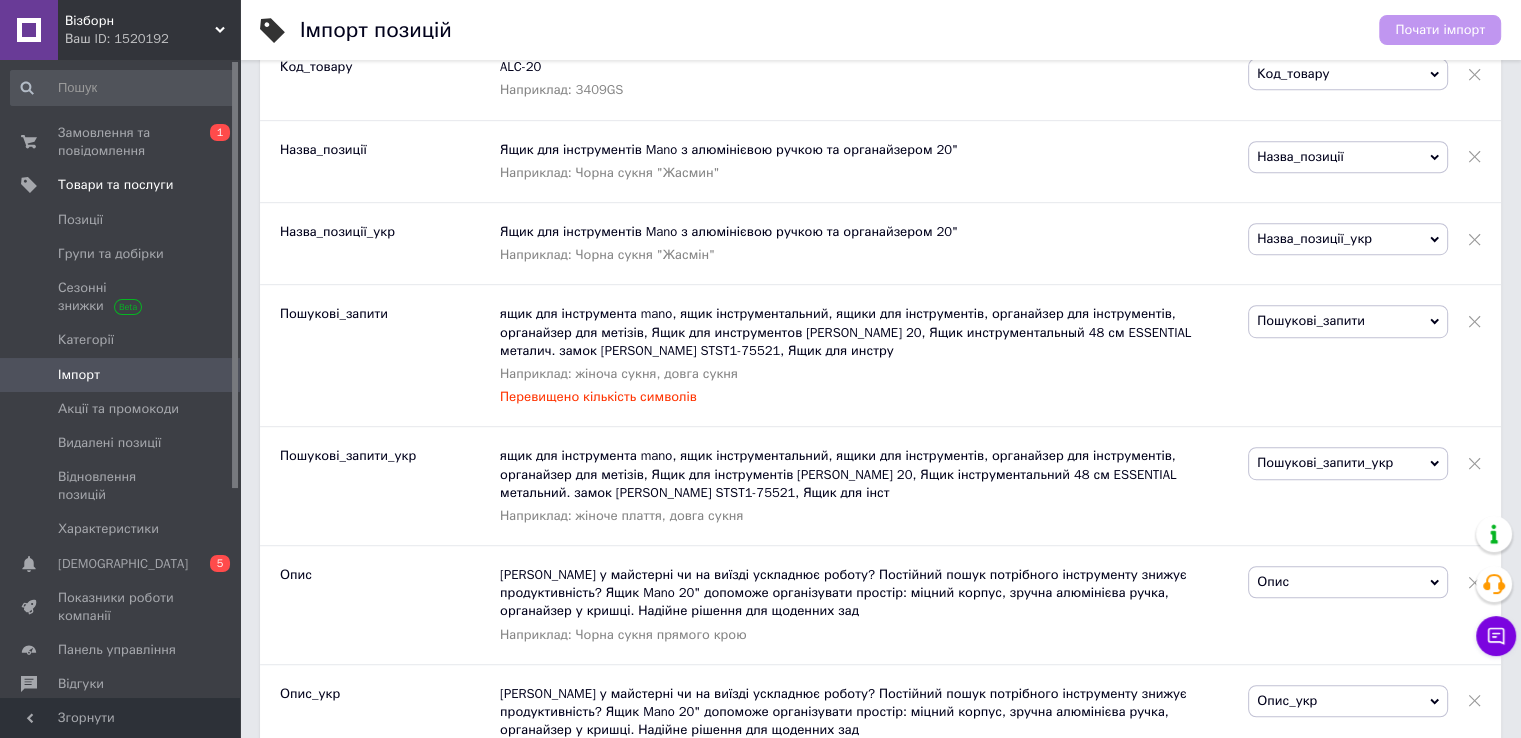 click on "Перевищено кількість символів" at bounding box center (864, 397) 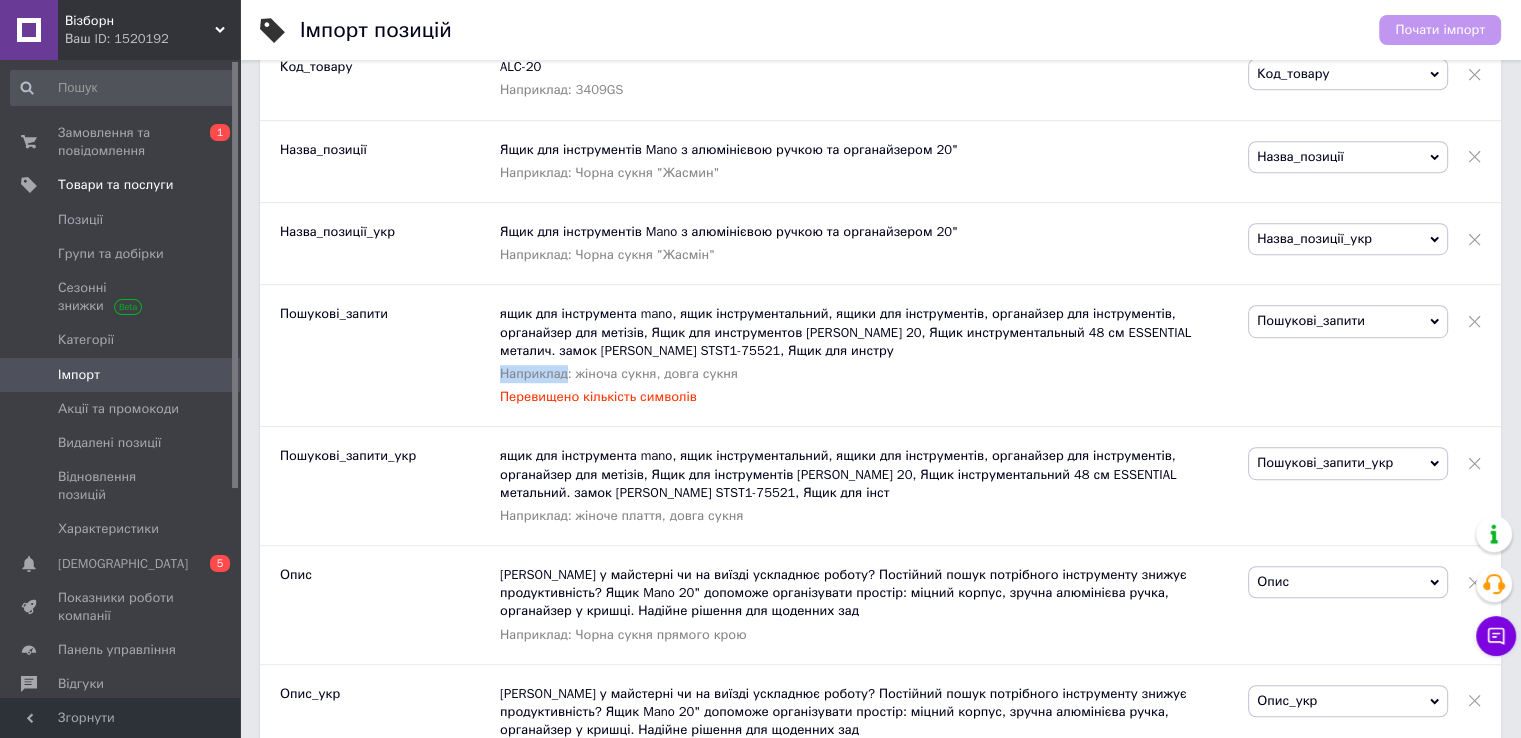 click on "Наприклад: жіноча сукня, довга сукня" at bounding box center (864, 374) 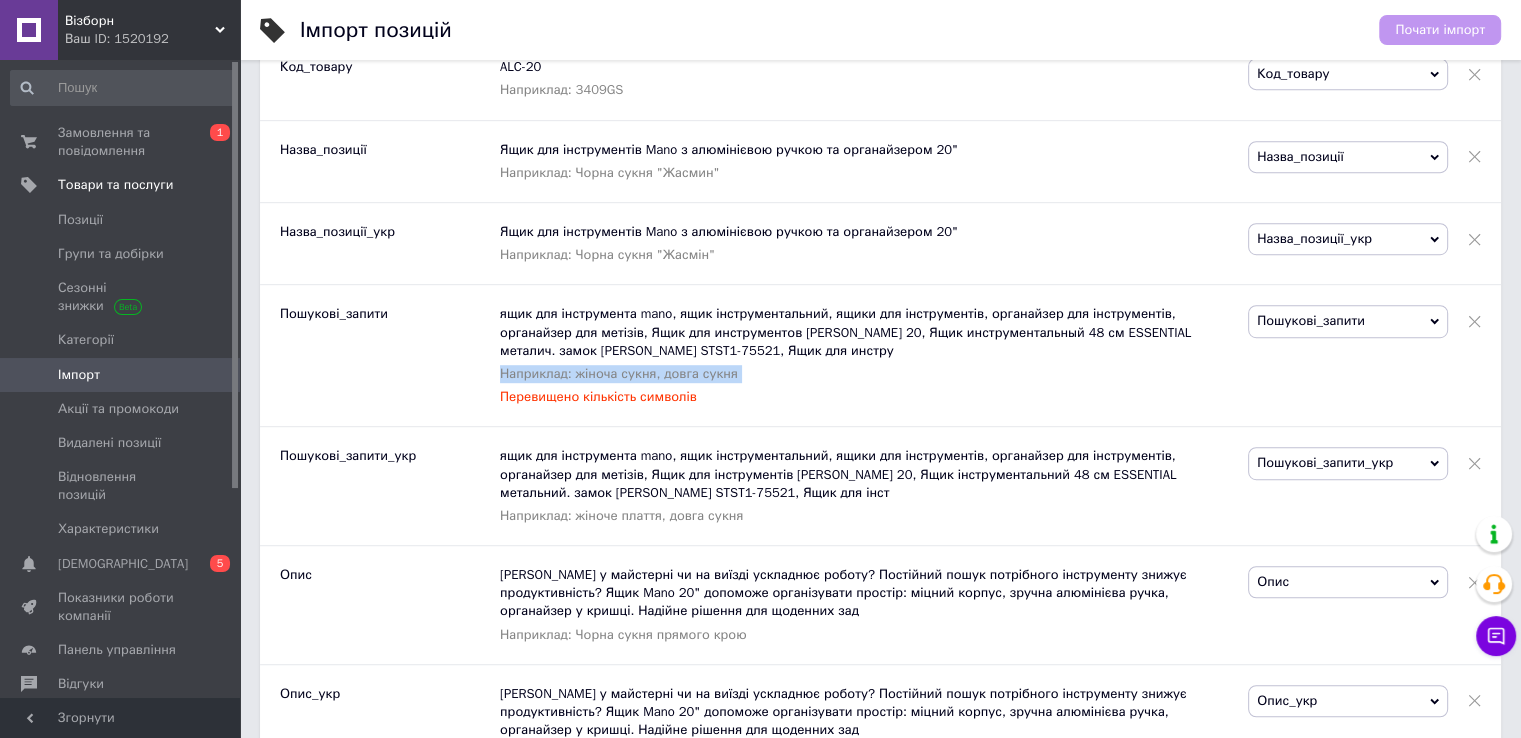 click on "Наприклад: жіноча сукня, довга сукня" at bounding box center [864, 374] 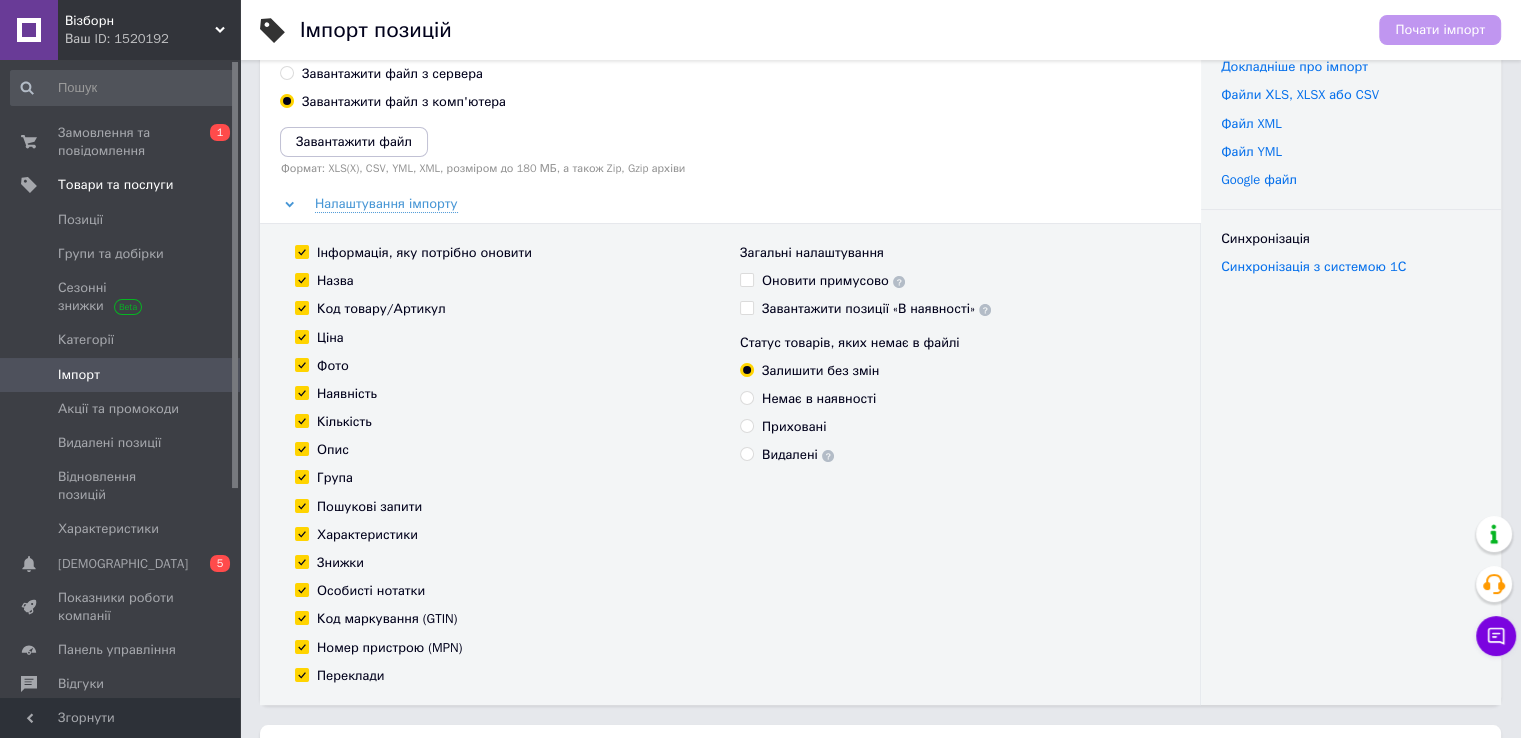 scroll, scrollTop: 0, scrollLeft: 0, axis: both 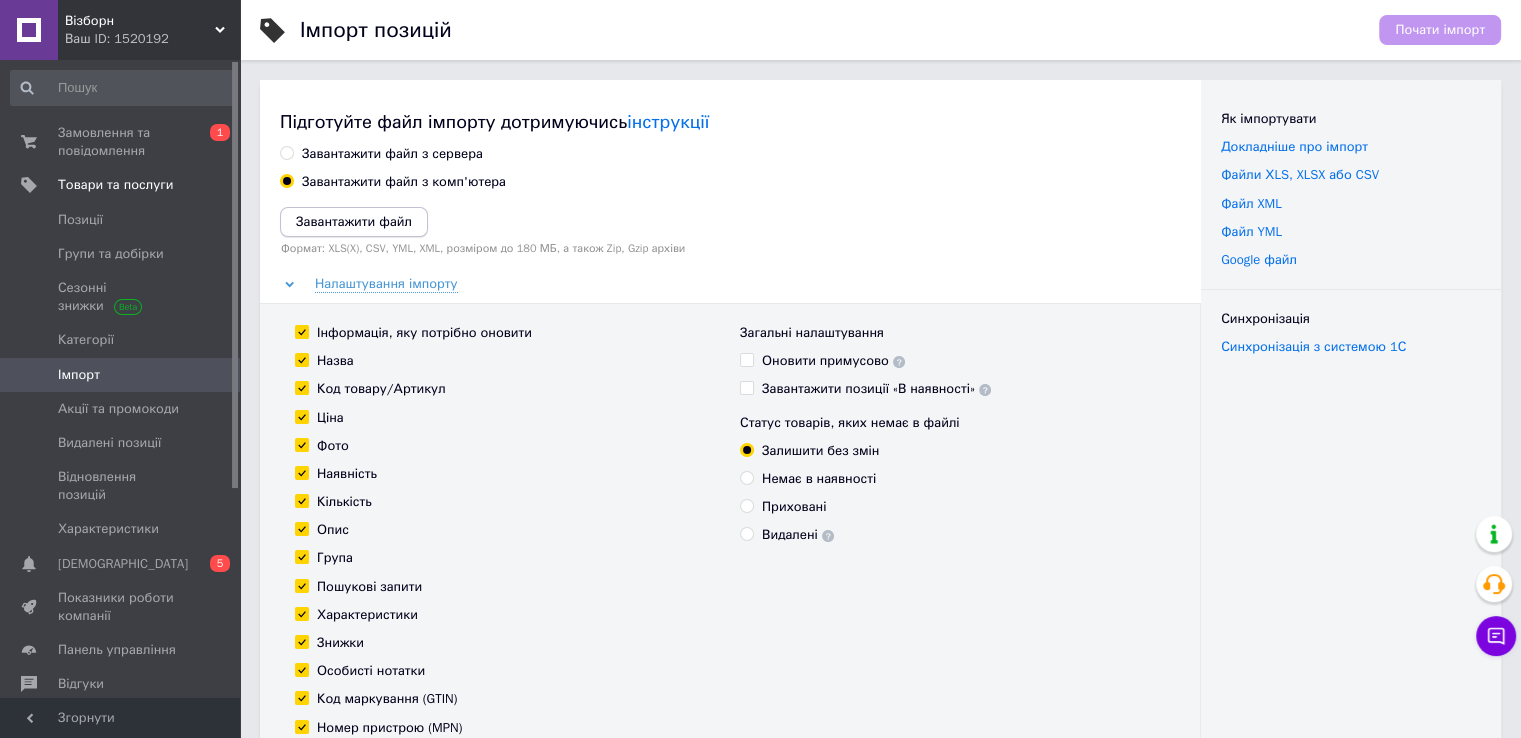 click on "Завантажити файл" at bounding box center [354, 221] 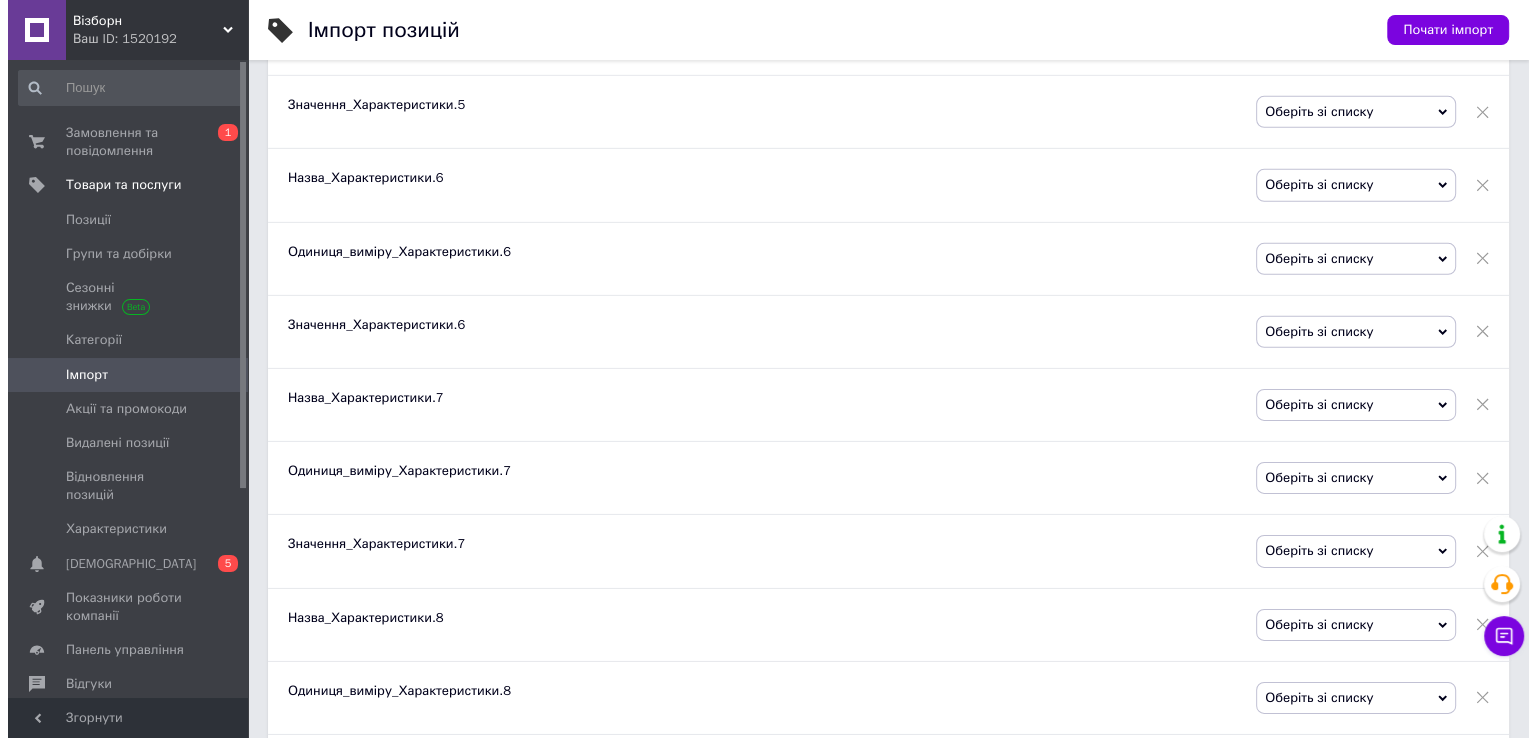scroll, scrollTop: 6900, scrollLeft: 0, axis: vertical 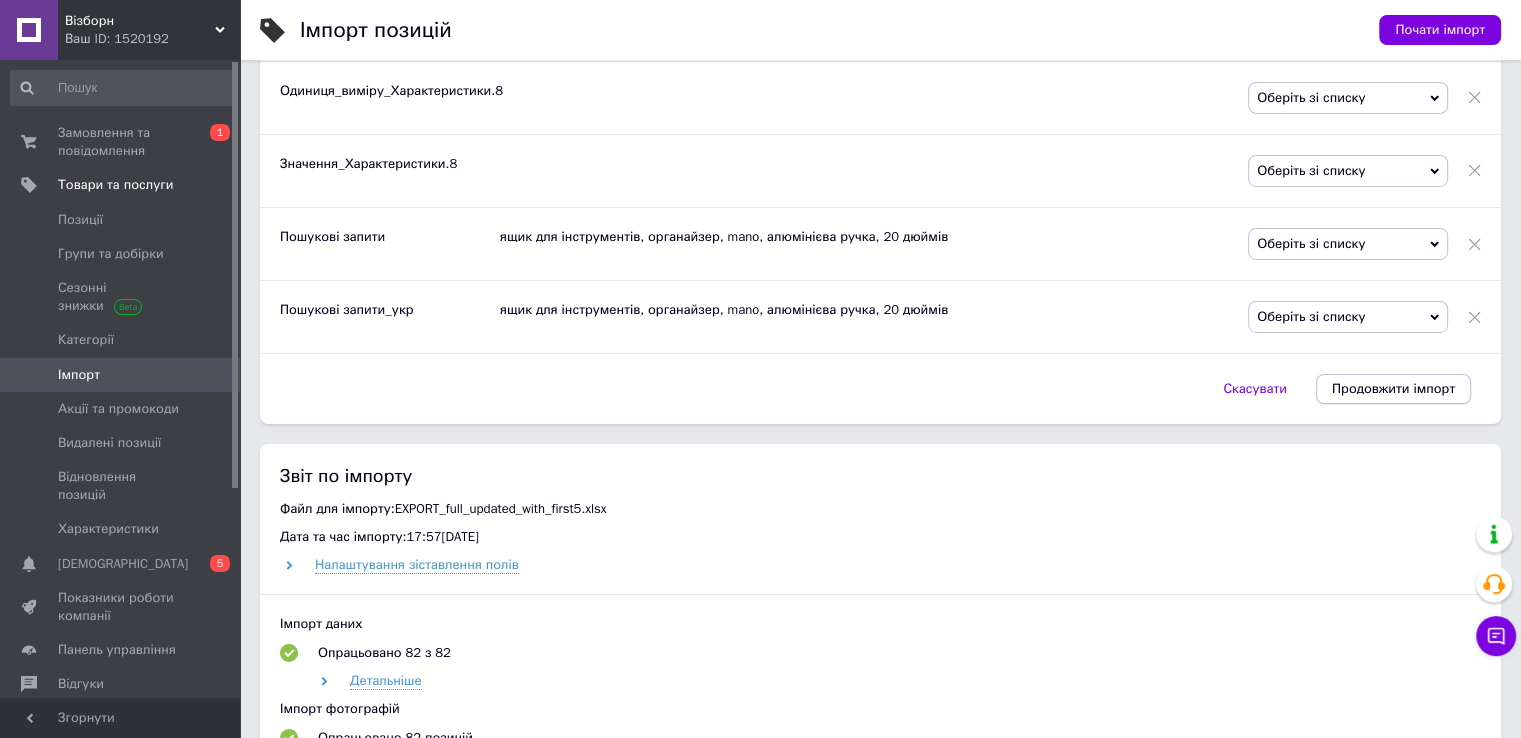 click on "Продовжити імпорт" at bounding box center (1393, 389) 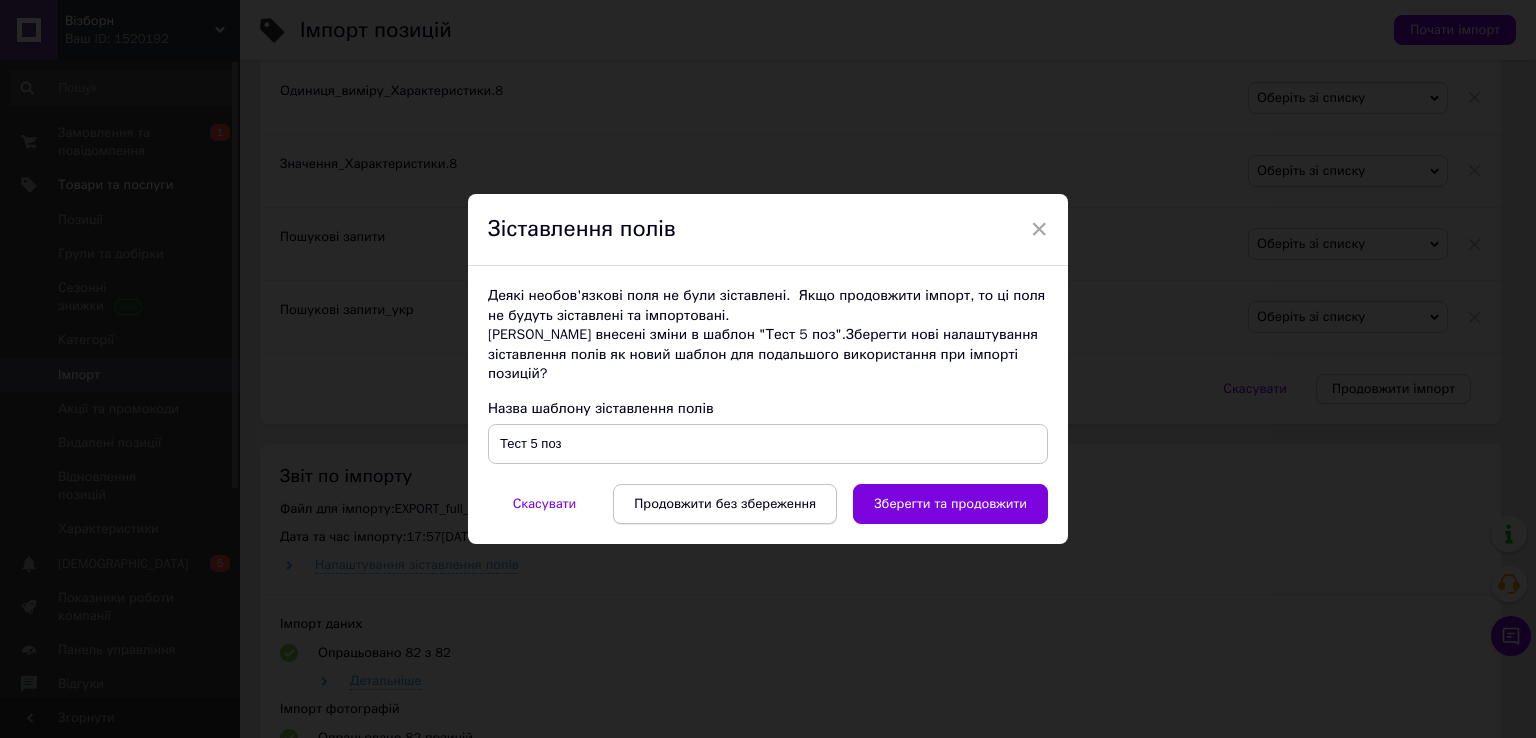 click on "Продовжити без збереження" at bounding box center (725, 504) 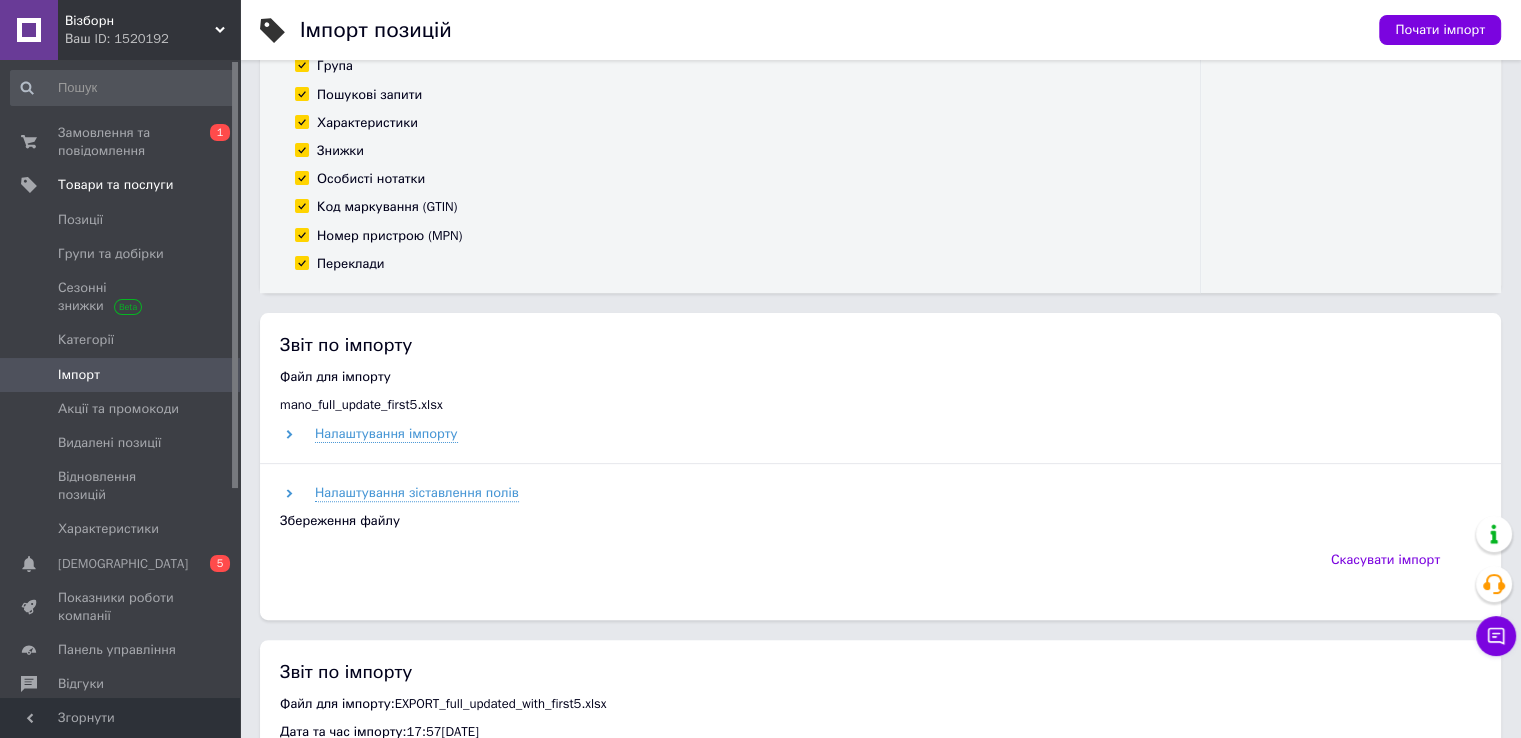 scroll, scrollTop: 500, scrollLeft: 0, axis: vertical 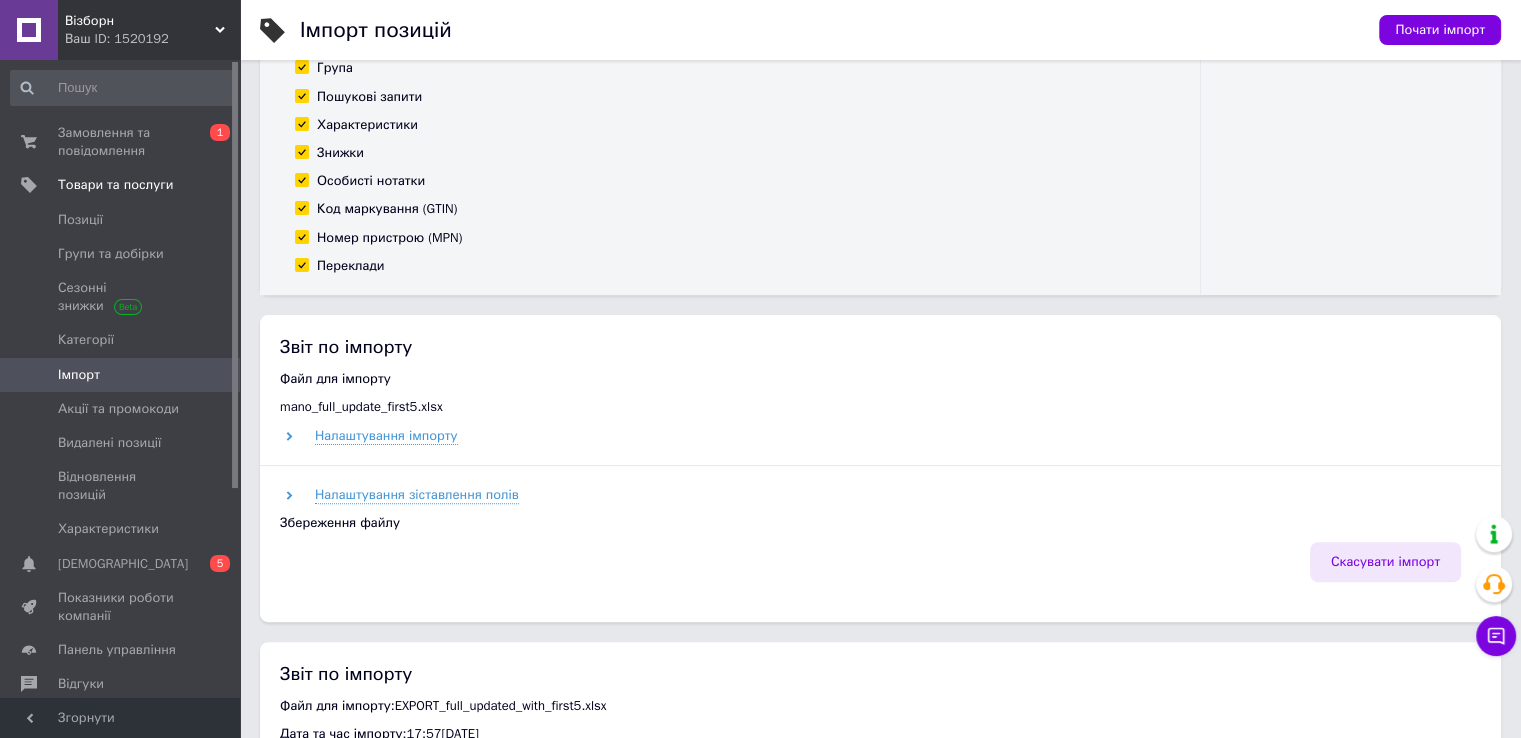 click on "Скасувати імпорт" at bounding box center [1385, 562] 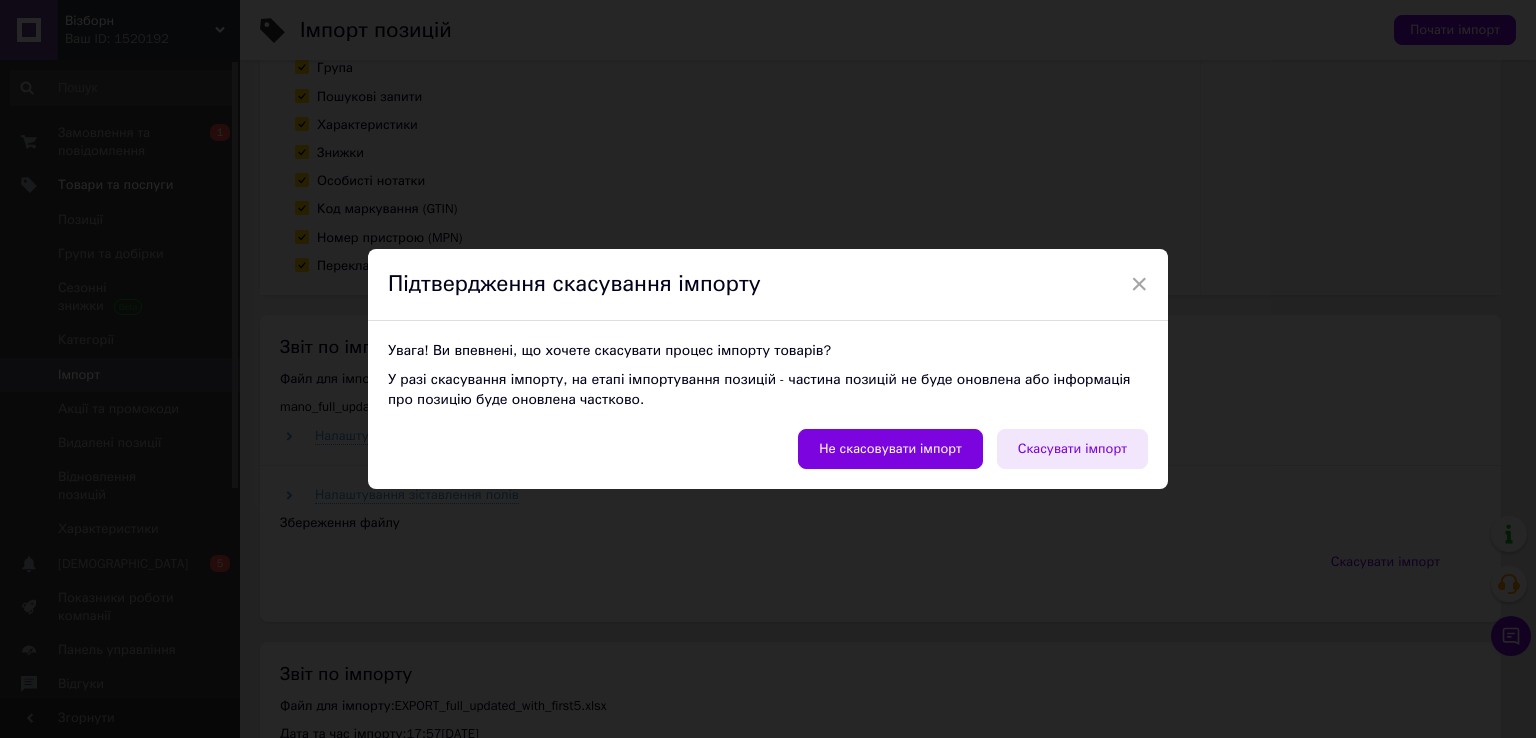 click on "Скасувати імпорт" at bounding box center [1072, 449] 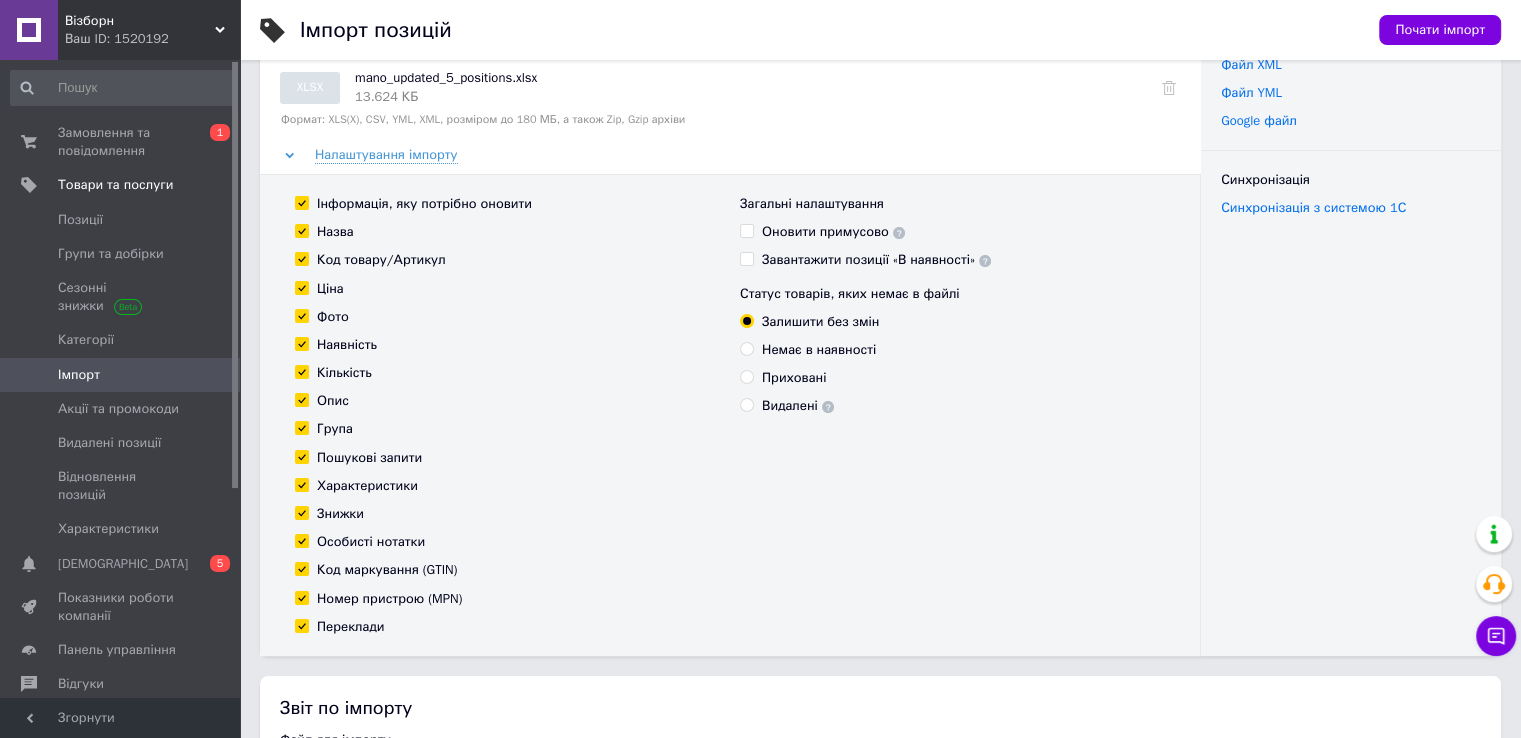 scroll, scrollTop: 0, scrollLeft: 0, axis: both 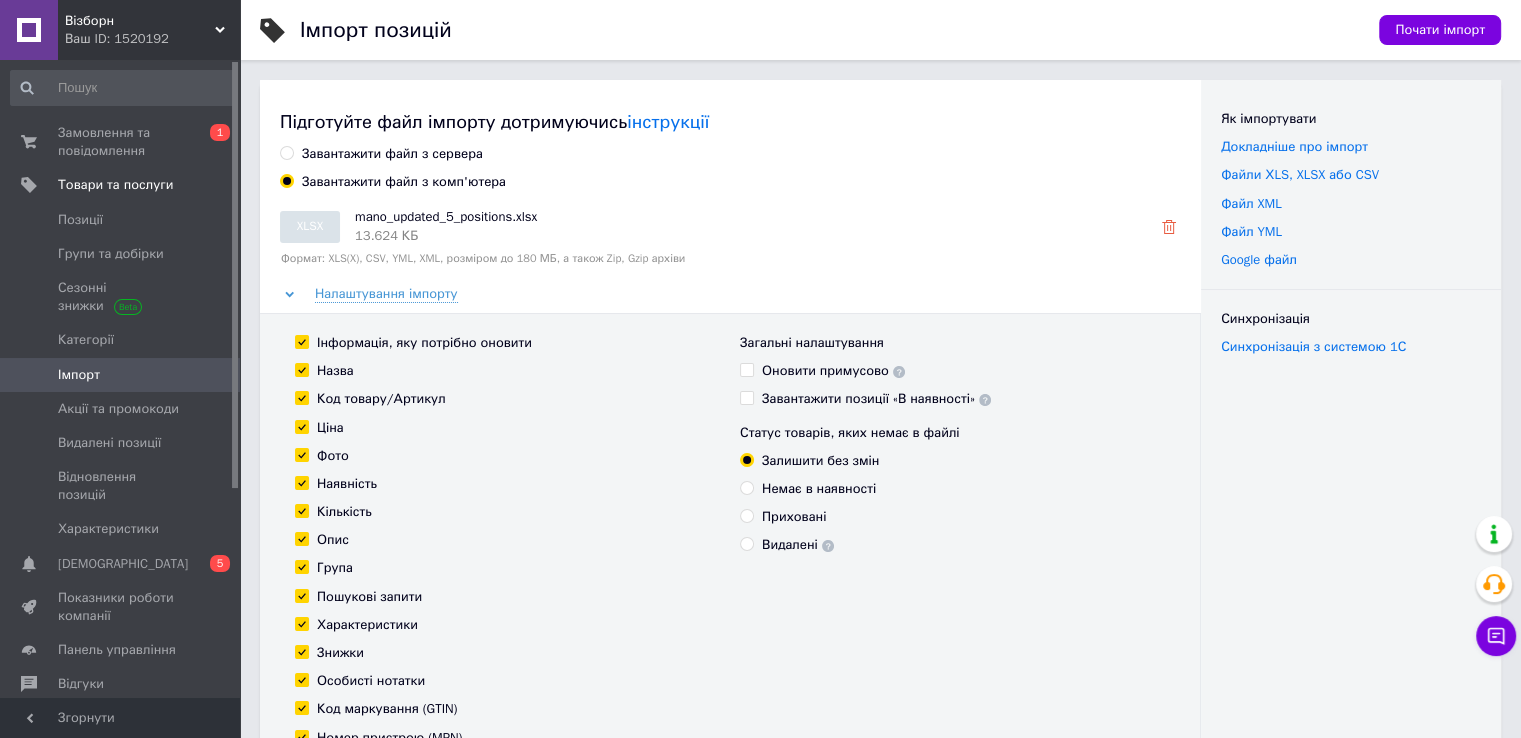 click 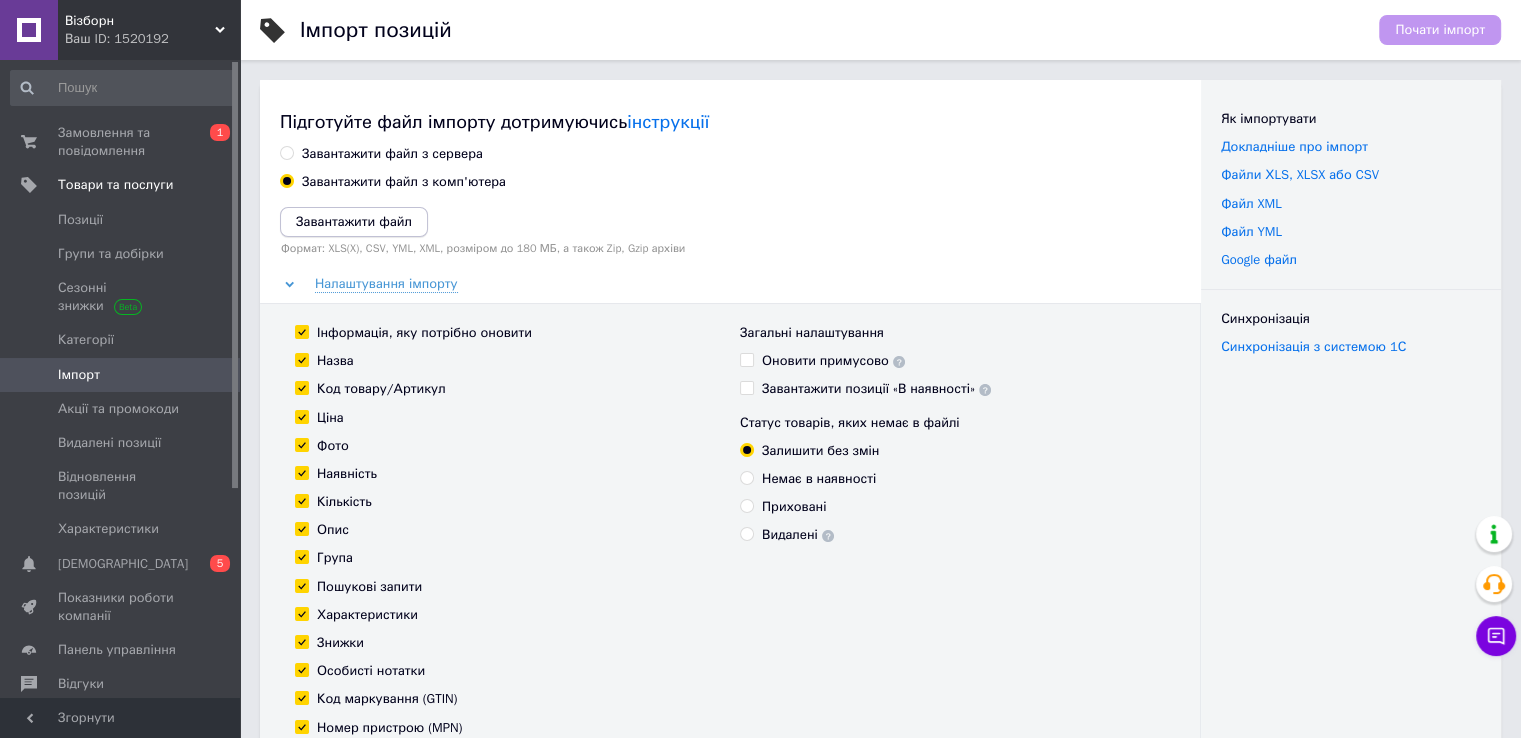click on "Завантажити файл" at bounding box center (354, 222) 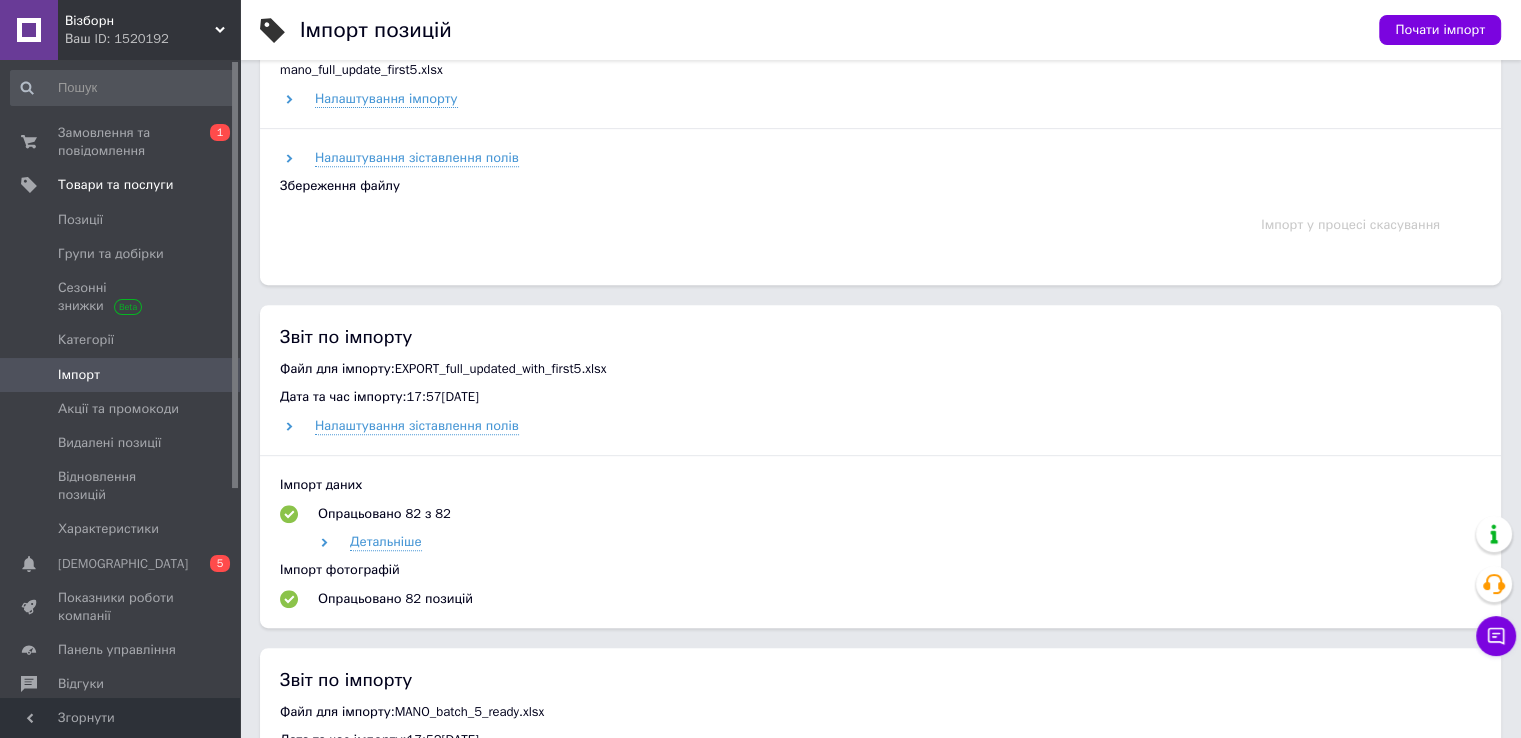 scroll, scrollTop: 500, scrollLeft: 0, axis: vertical 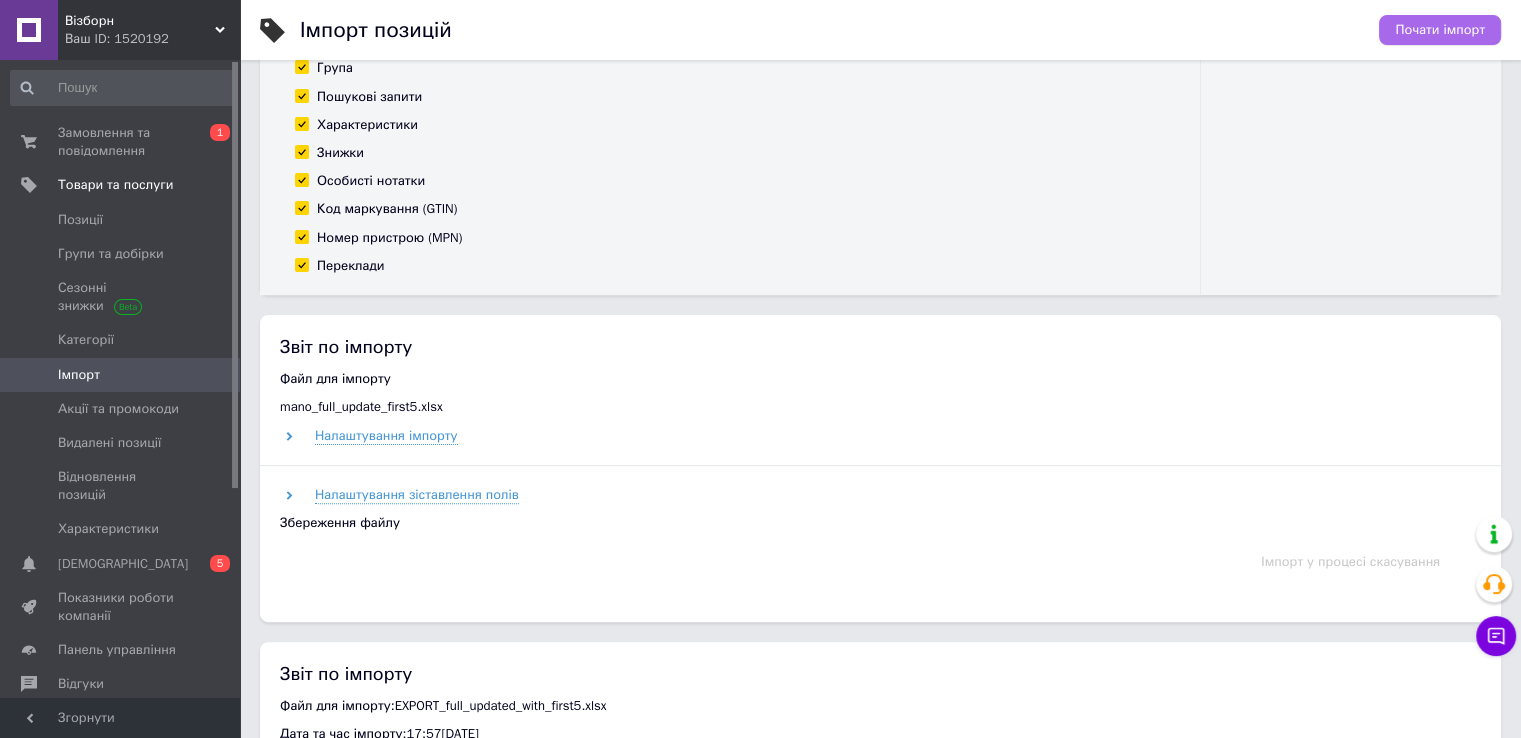 click on "Почати імпорт" at bounding box center [1440, 30] 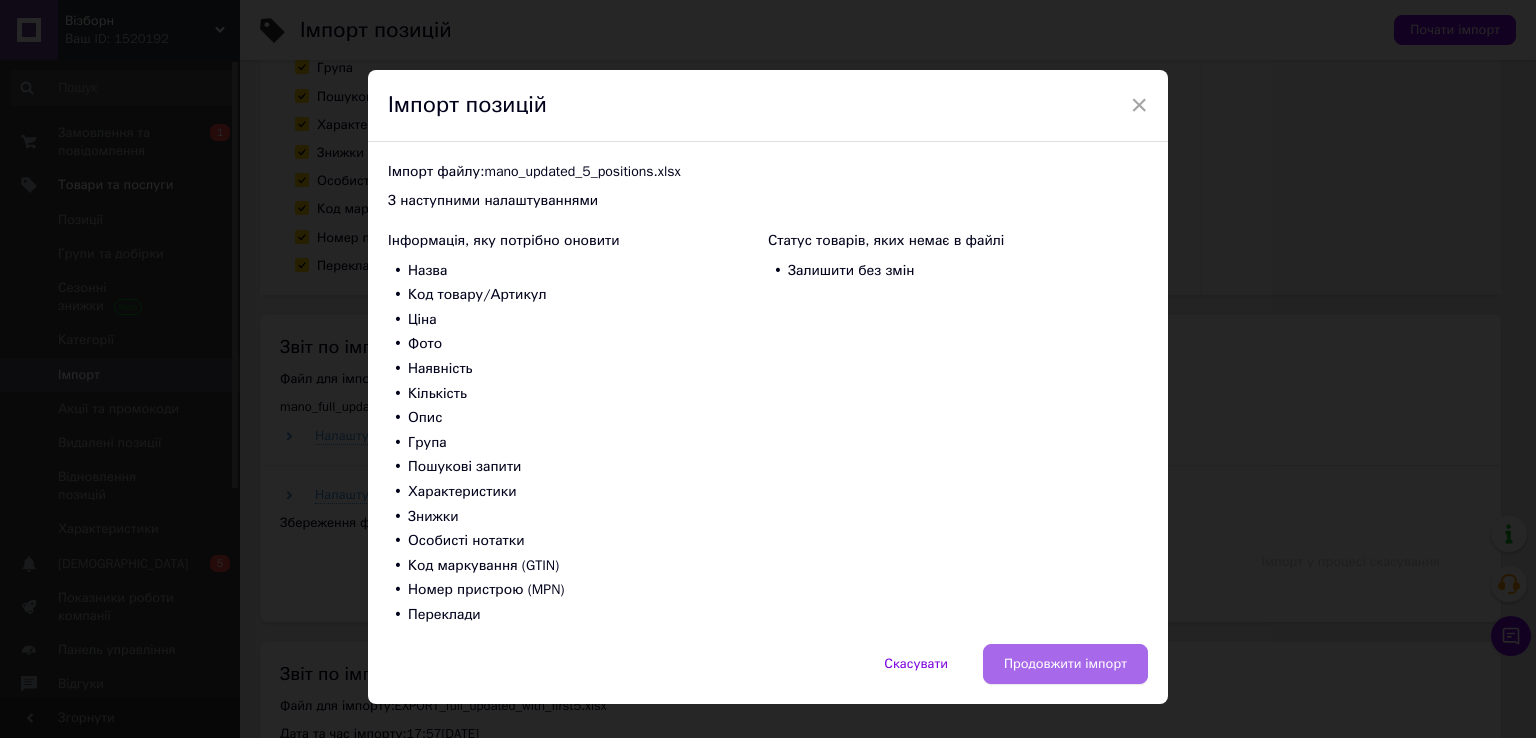 click on "Продовжити імпорт" at bounding box center [1065, 664] 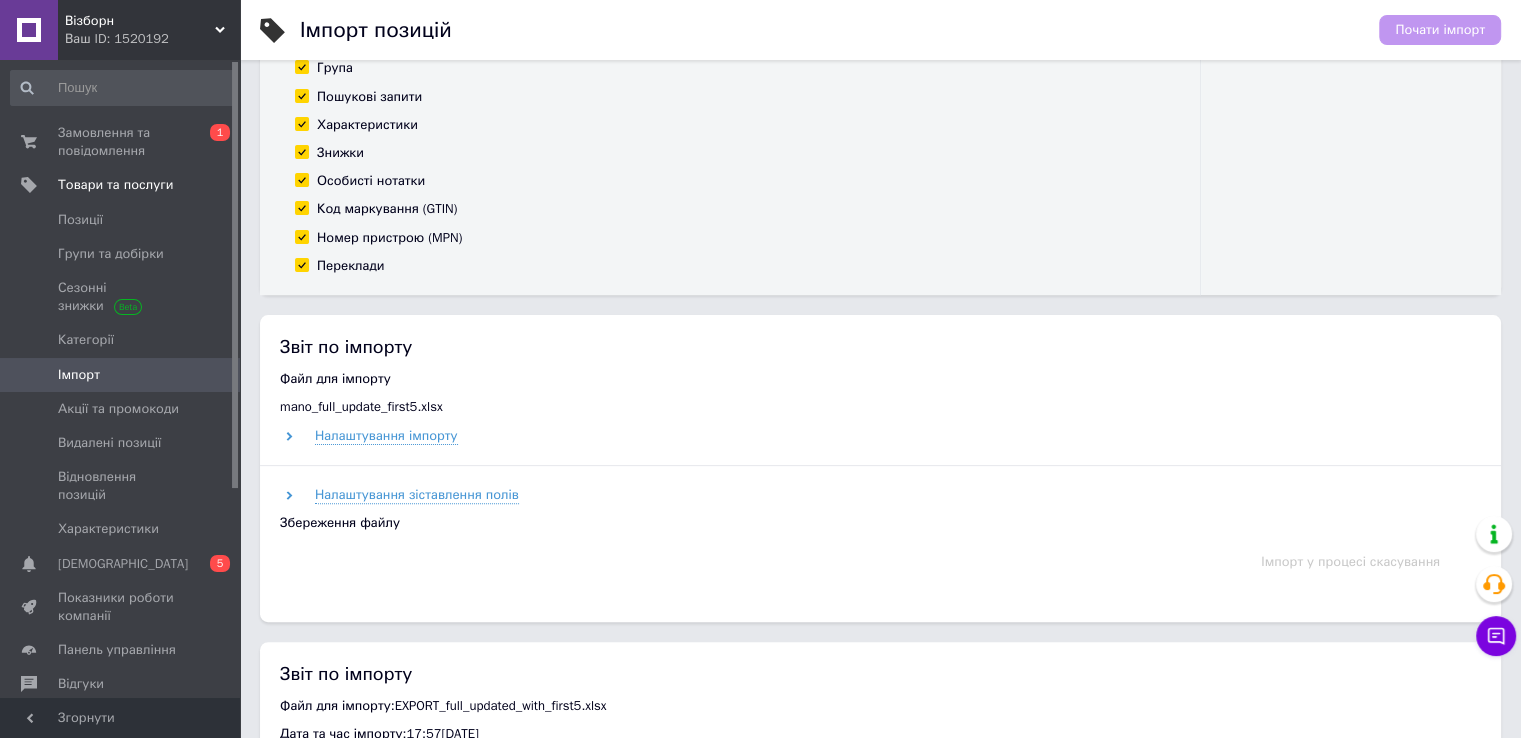 scroll, scrollTop: 489, scrollLeft: 0, axis: vertical 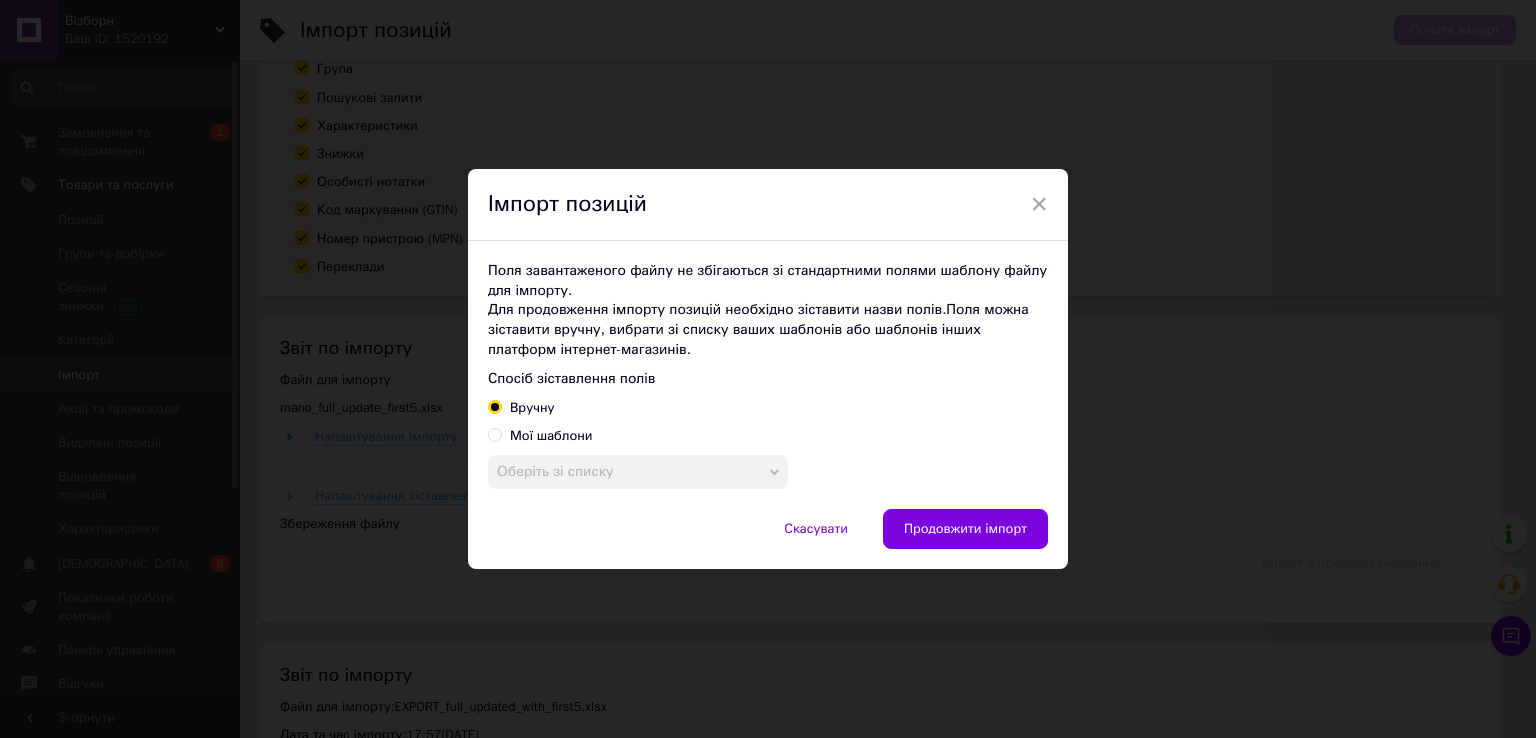 click on "Мої шаблони" at bounding box center [551, 436] 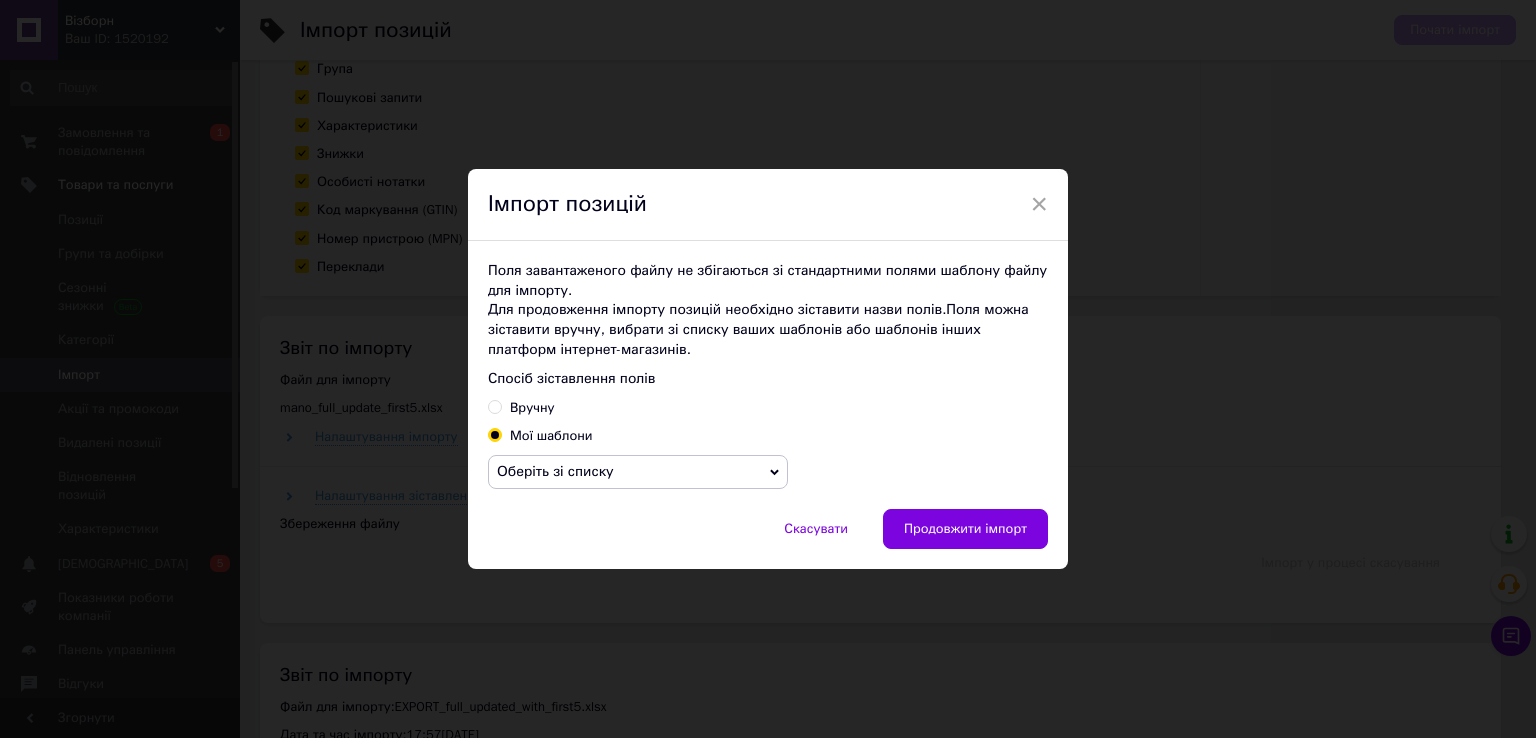 click on "Оберіть зі списку" at bounding box center [555, 471] 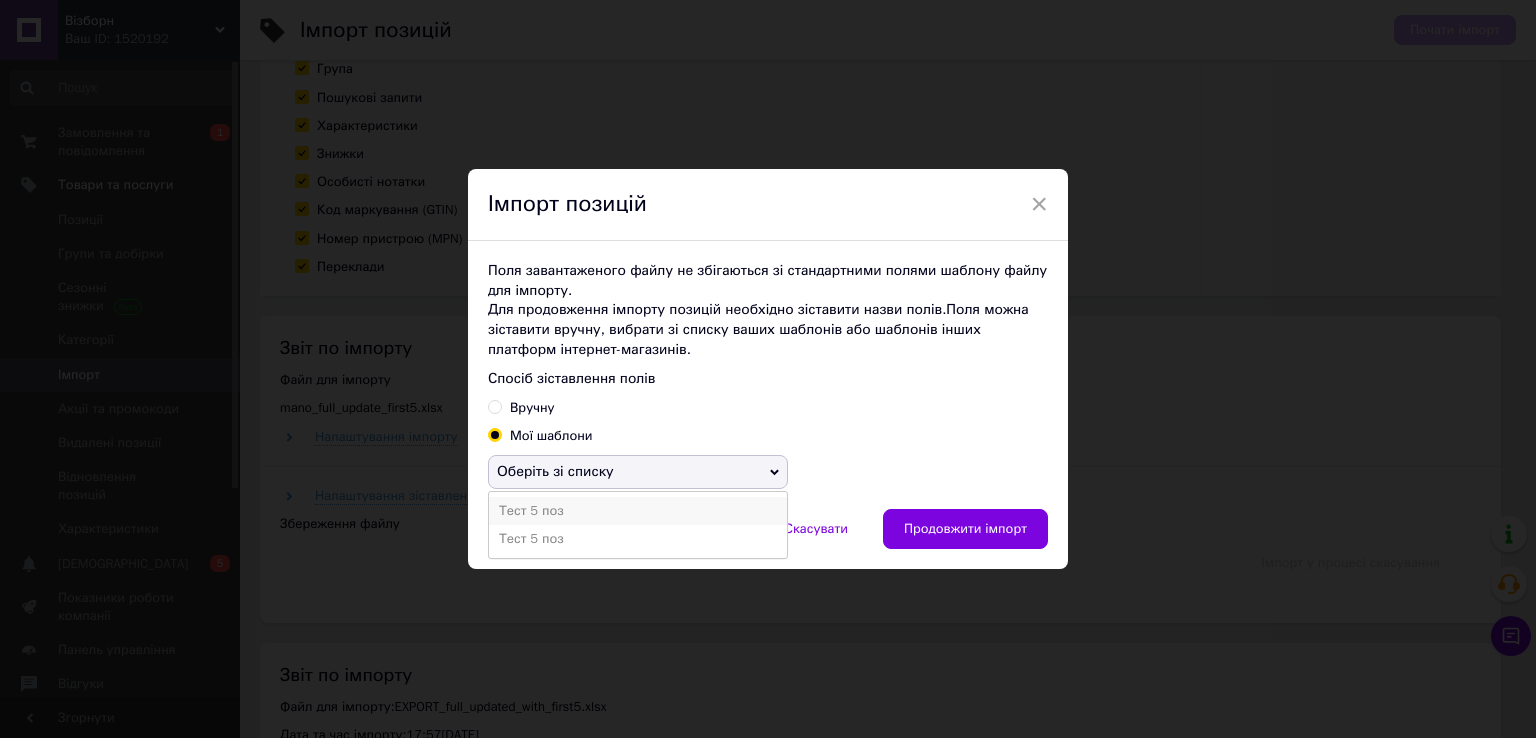 click on "Тест 5 поз" at bounding box center (638, 511) 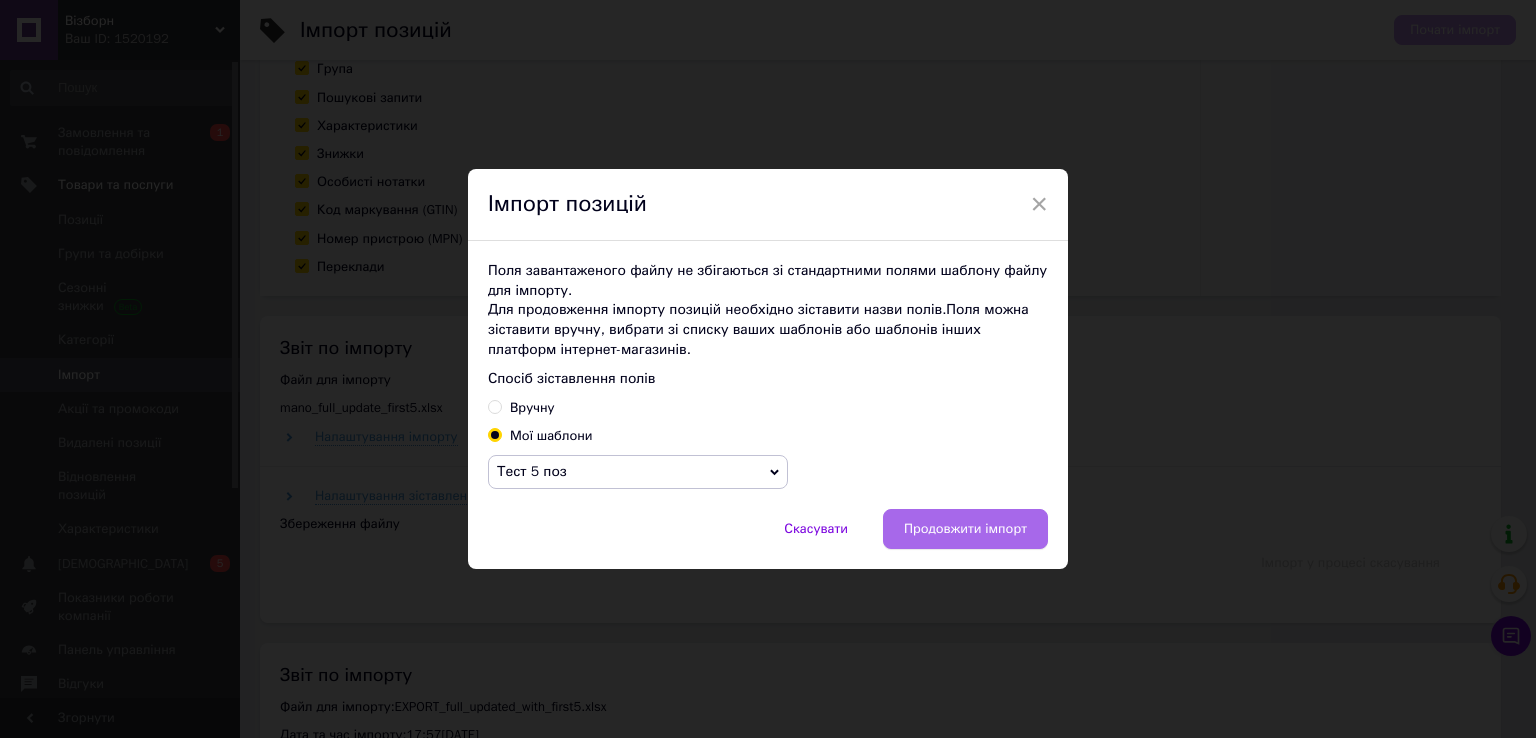 click on "Продовжити імпорт" at bounding box center [965, 528] 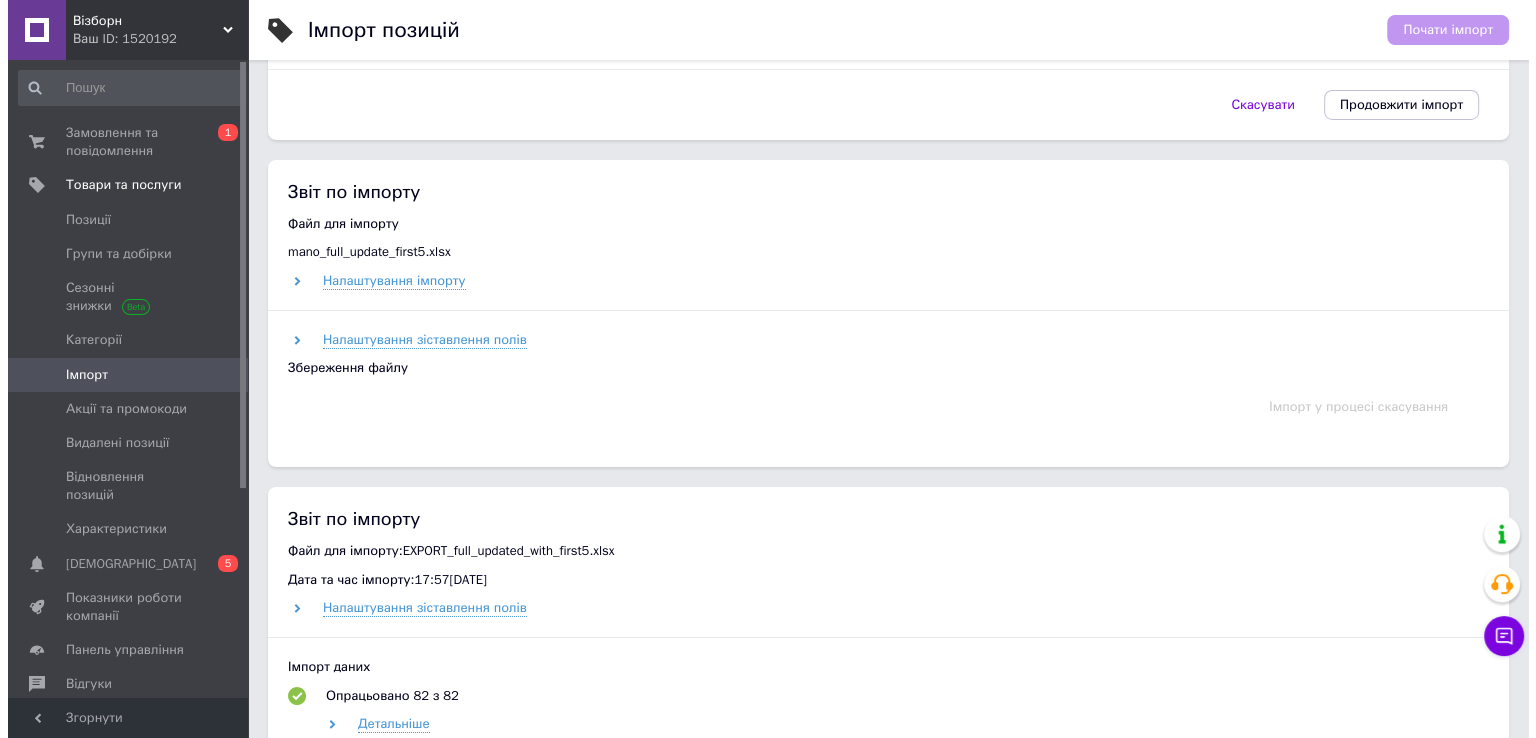 scroll, scrollTop: 6989, scrollLeft: 0, axis: vertical 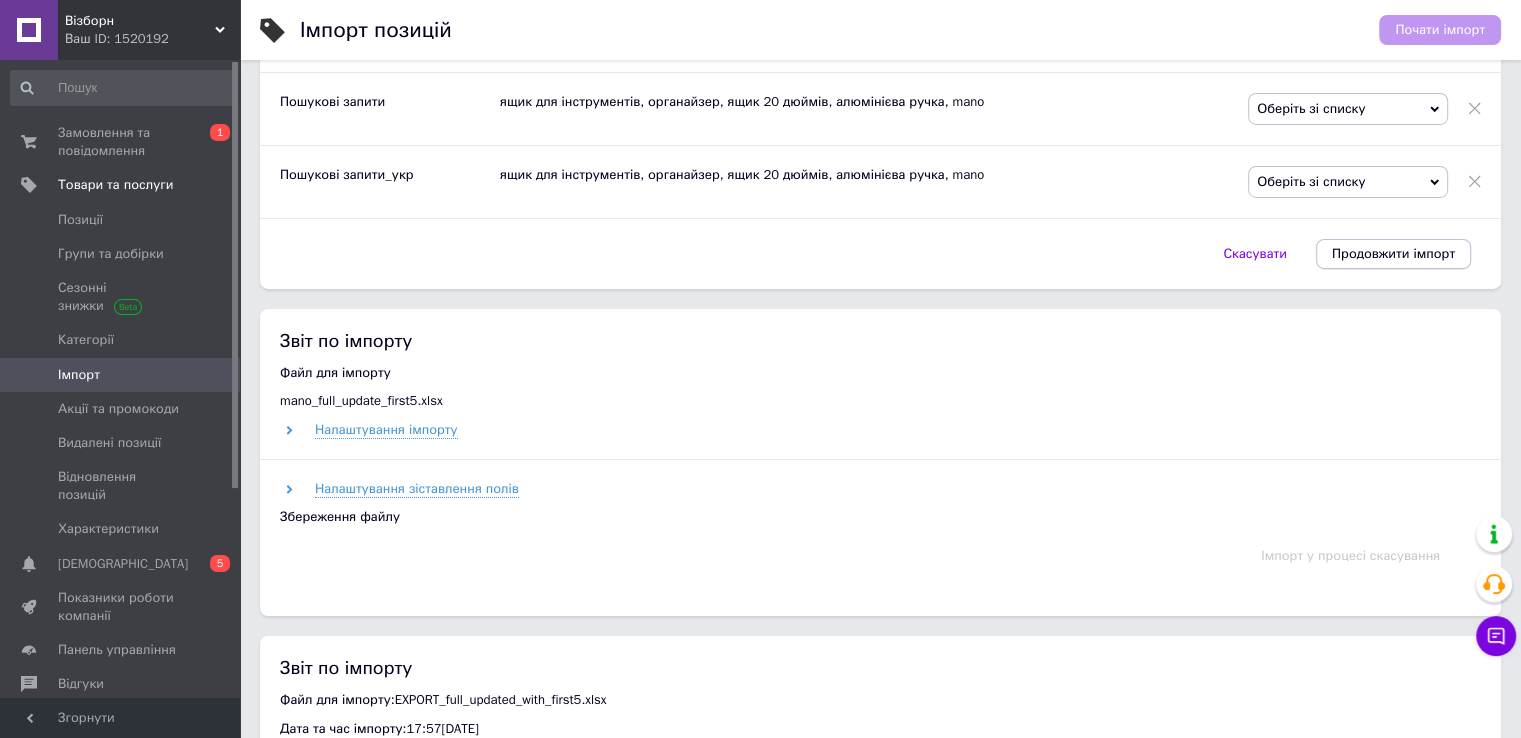 click on "Продовжити імпорт" at bounding box center [1393, 254] 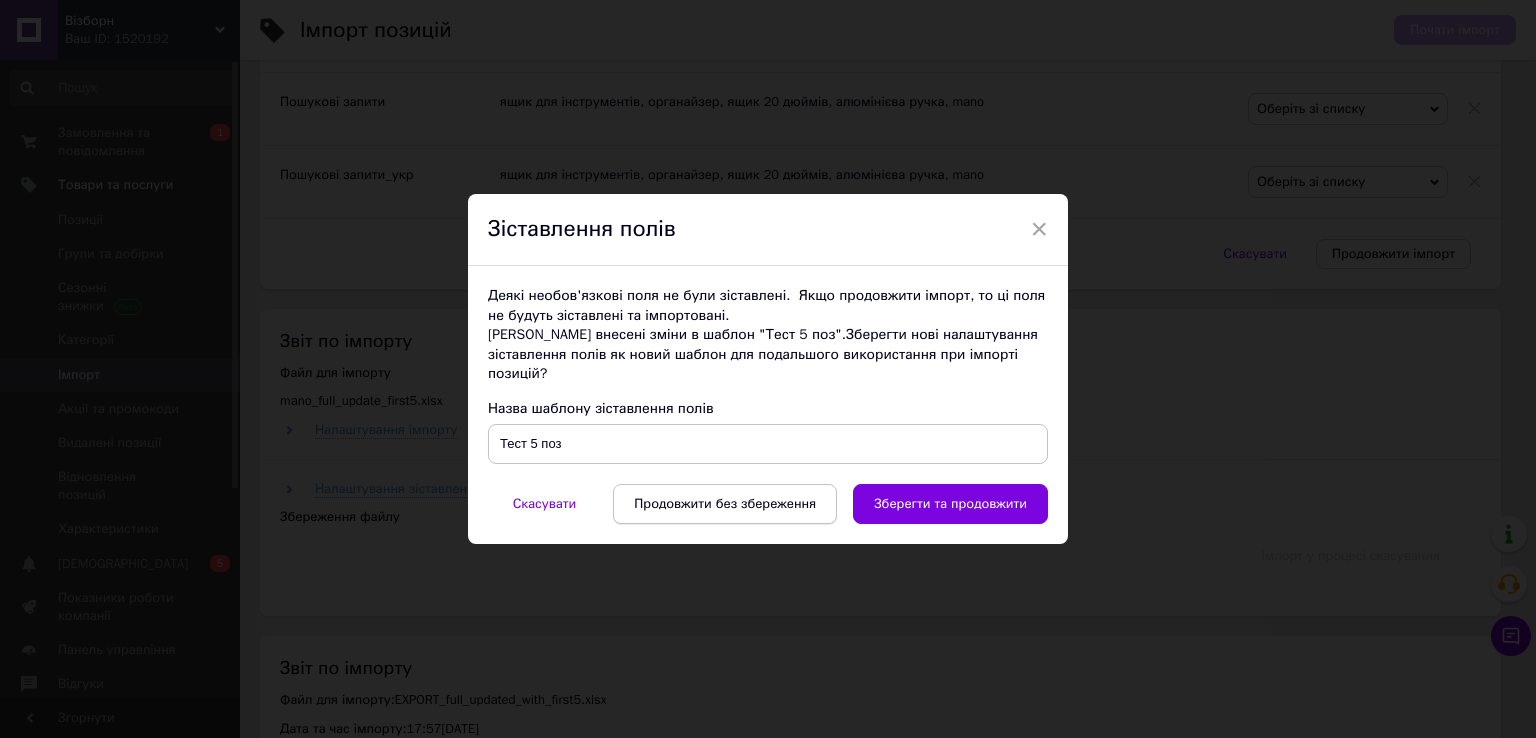 click on "Продовжити без збереження" at bounding box center [725, 504] 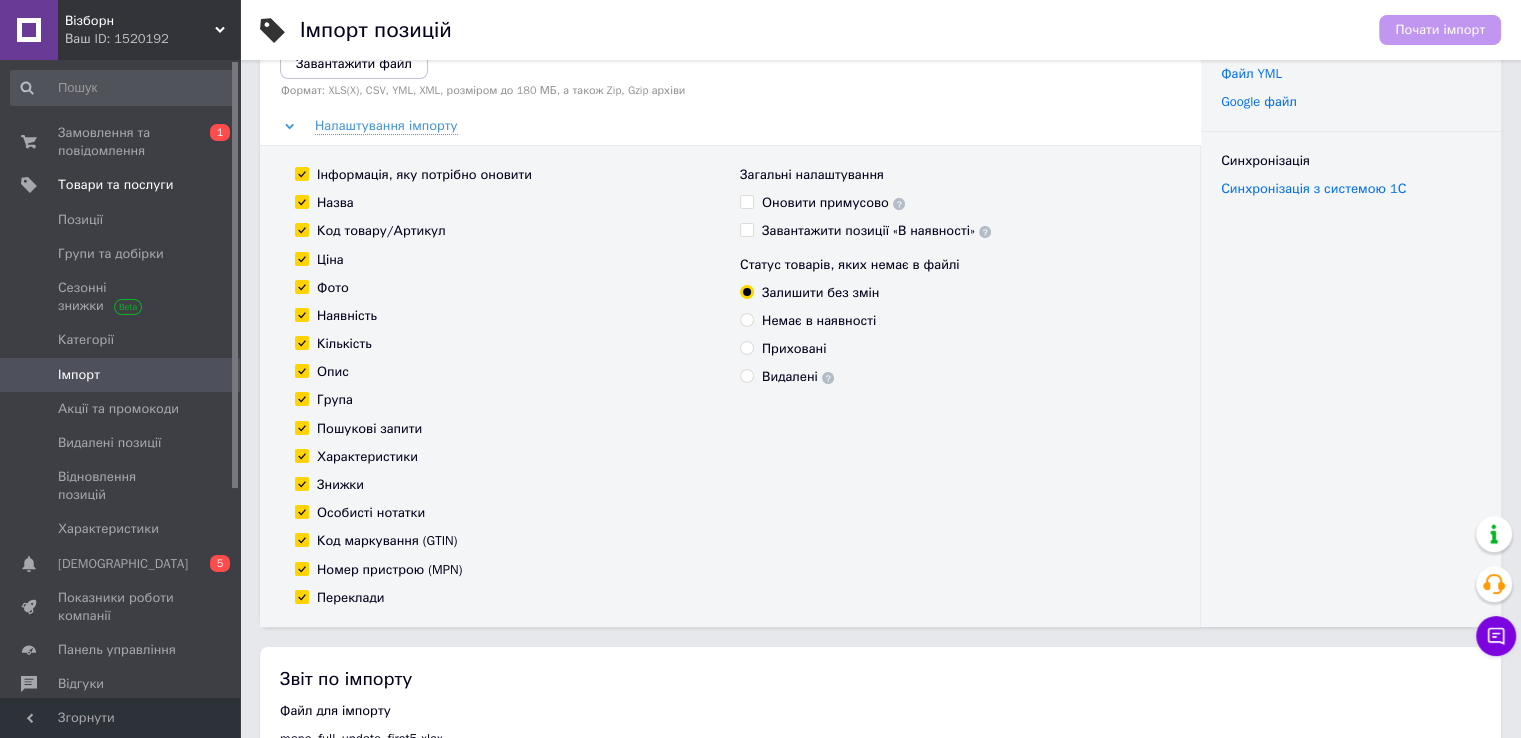 scroll, scrollTop: 558, scrollLeft: 0, axis: vertical 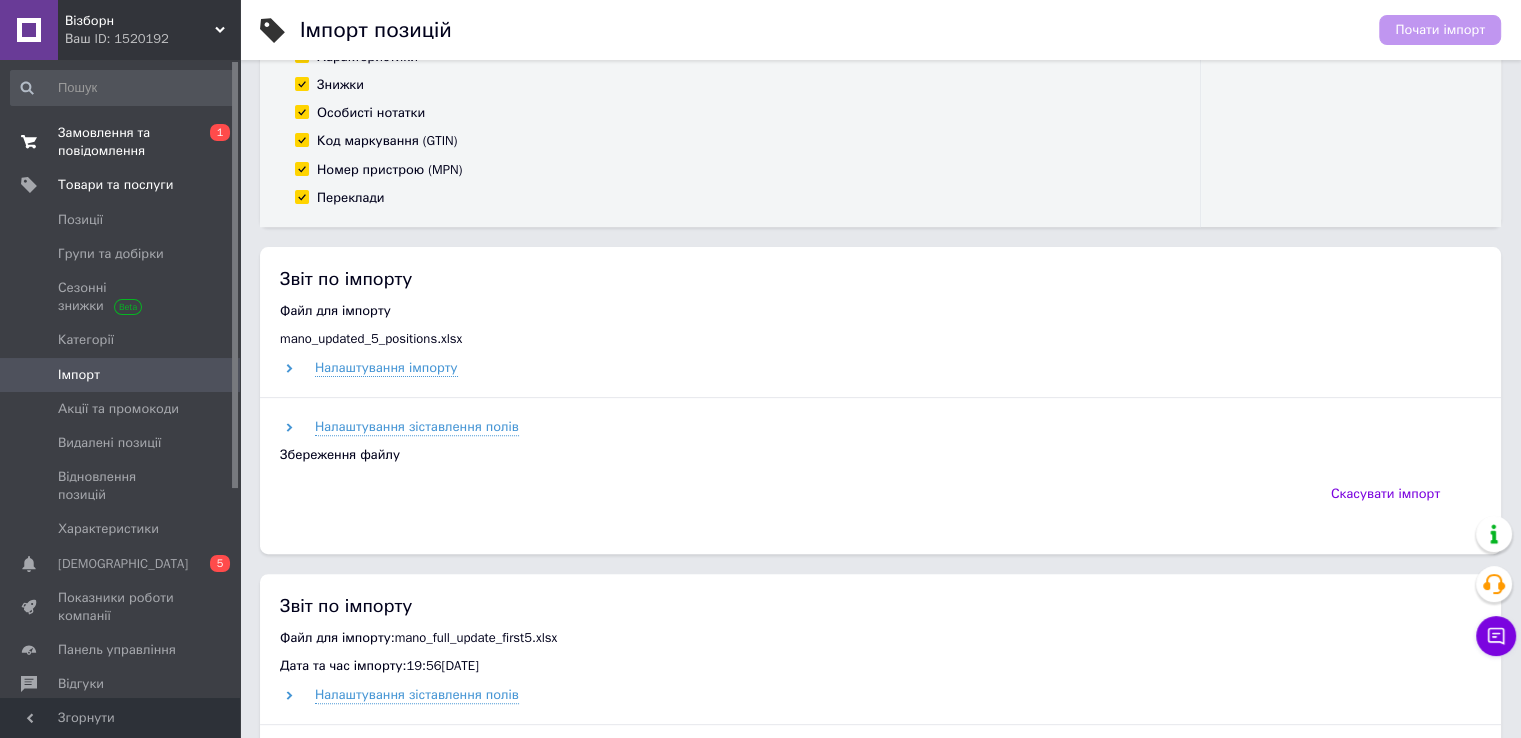 click on "Замовлення та повідомлення" at bounding box center [121, 142] 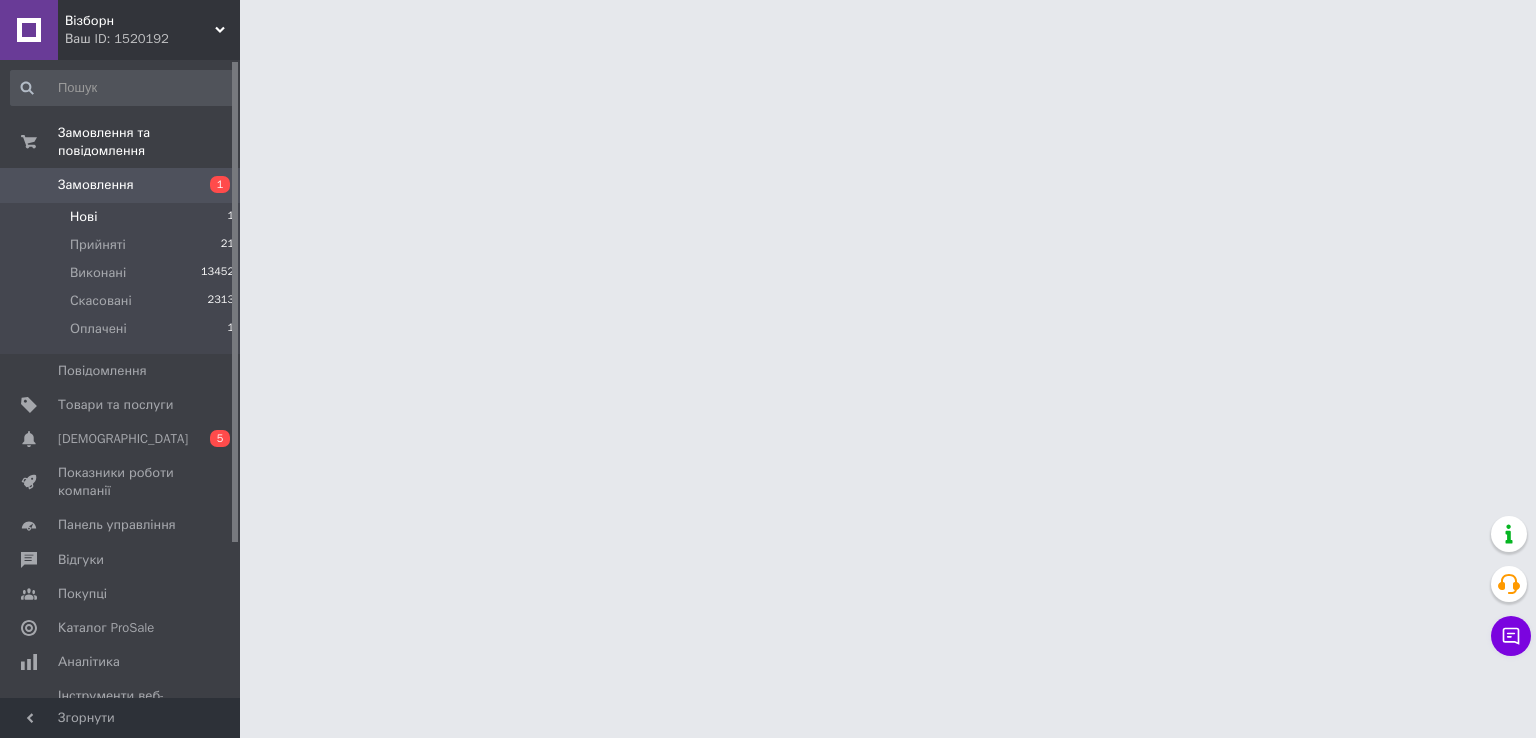 click on "Нові 1" at bounding box center (123, 217) 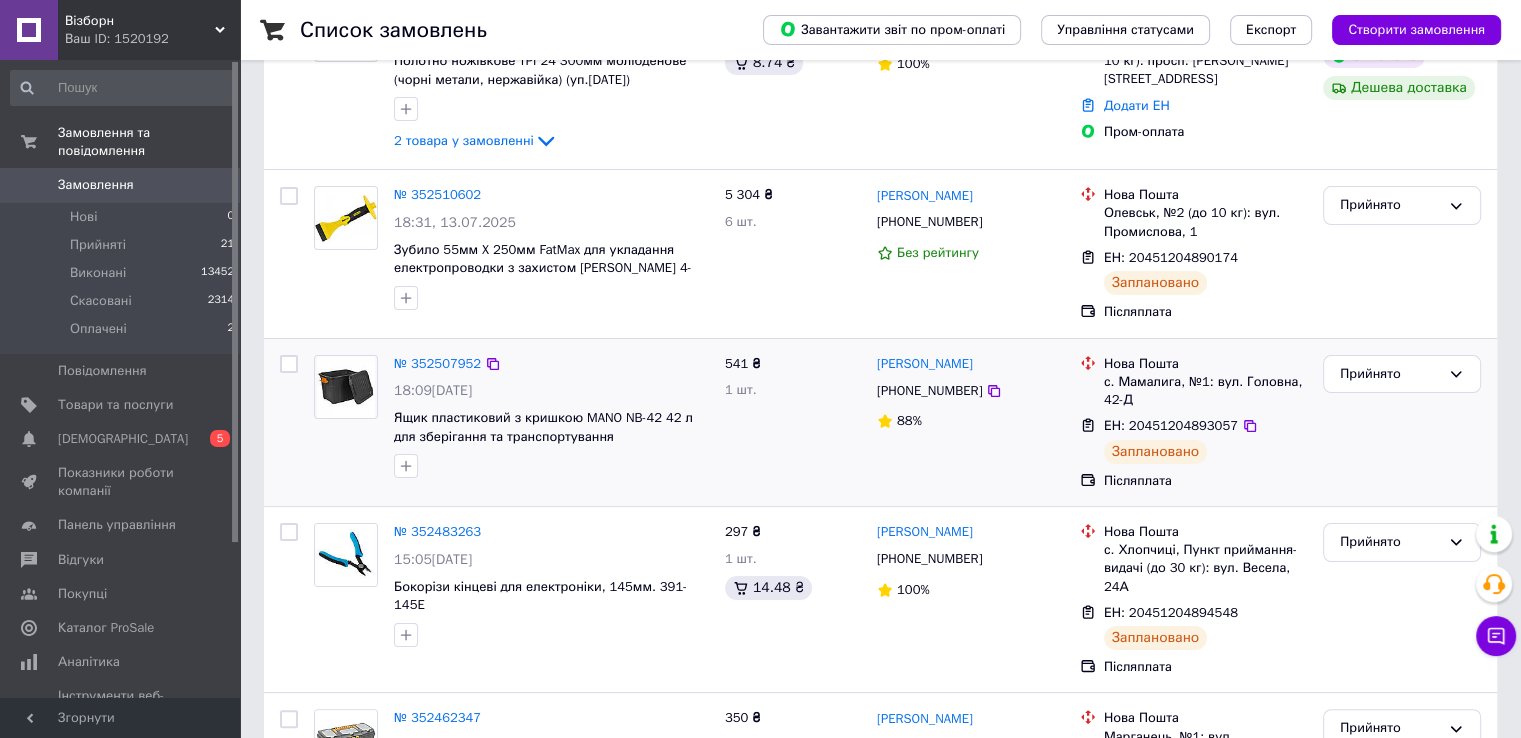 scroll, scrollTop: 0, scrollLeft: 0, axis: both 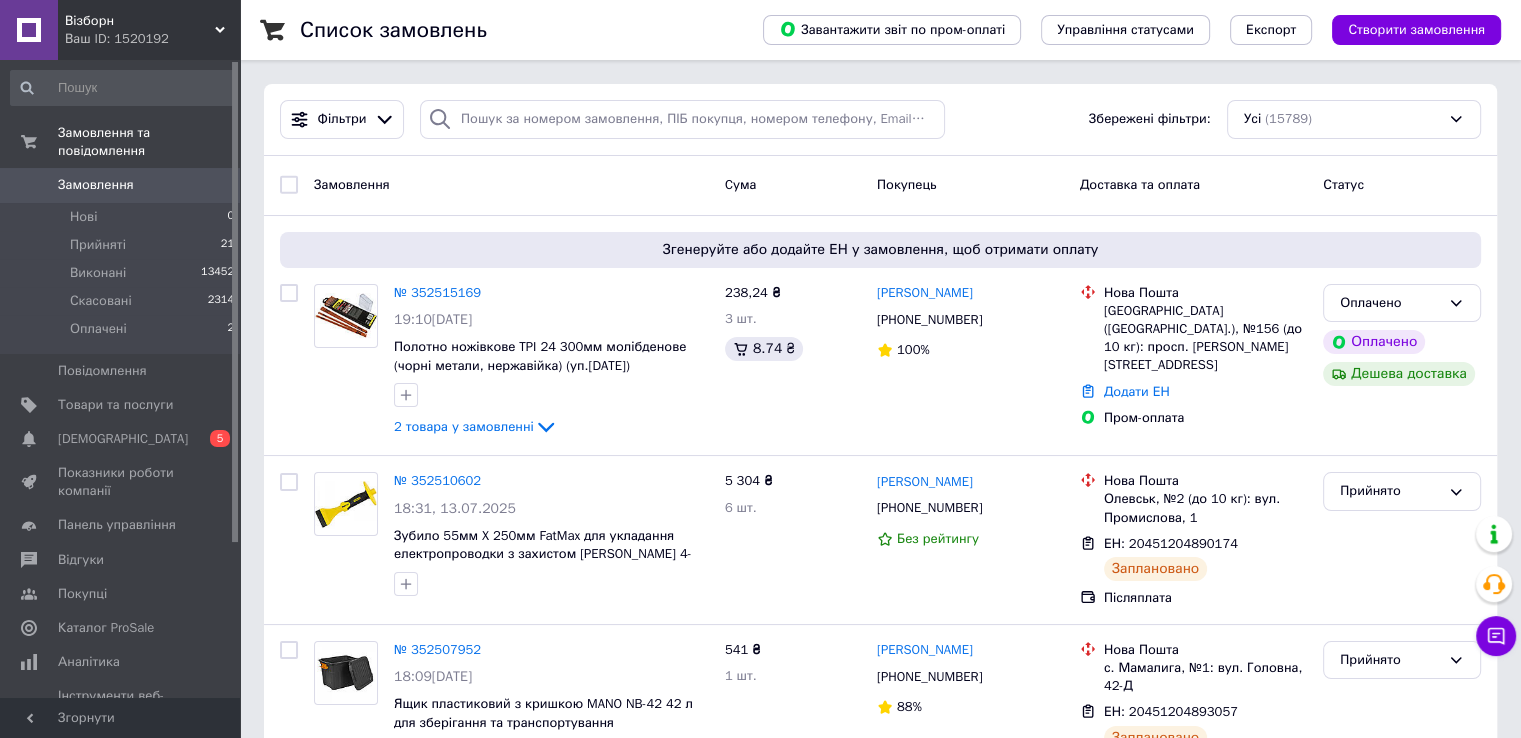 click at bounding box center (289, 185) 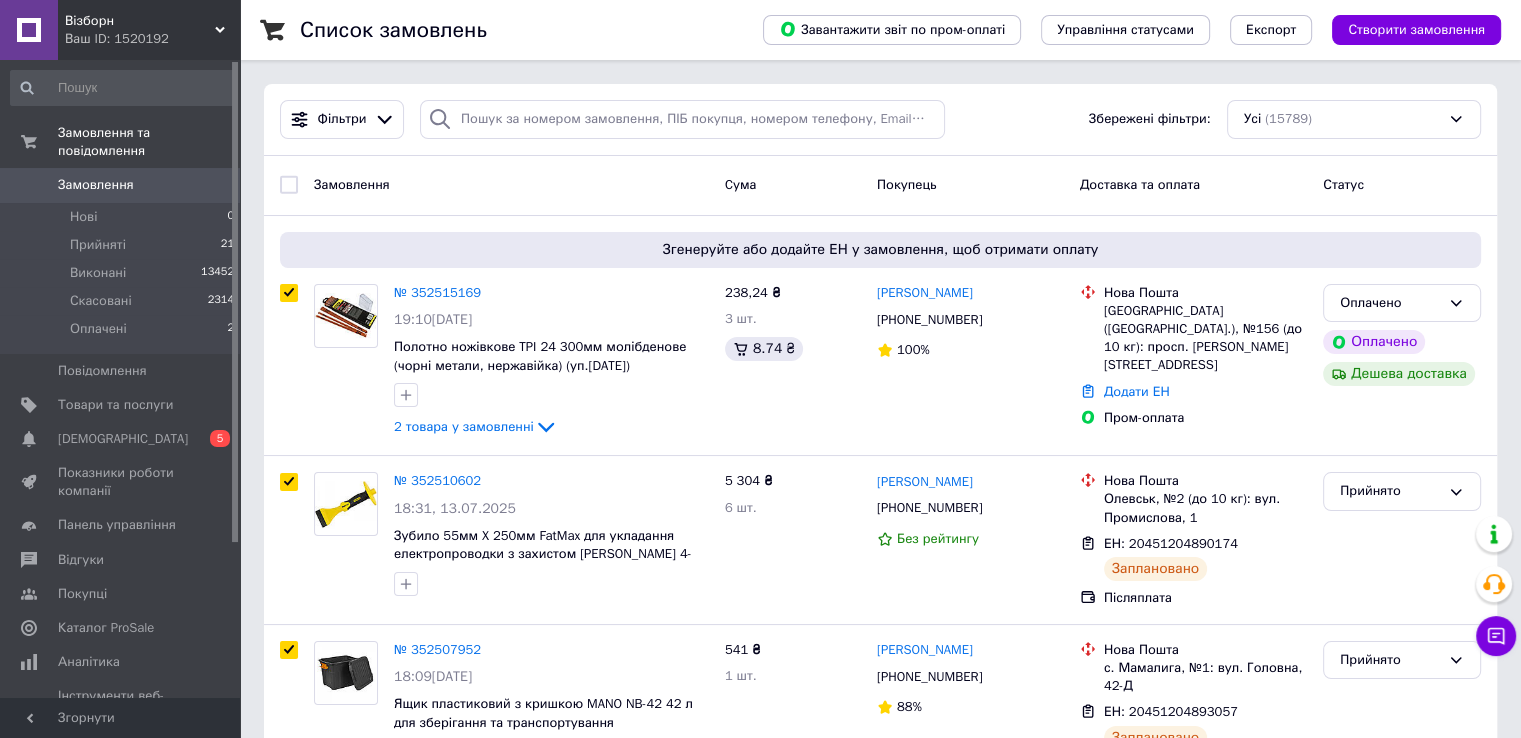 checkbox on "true" 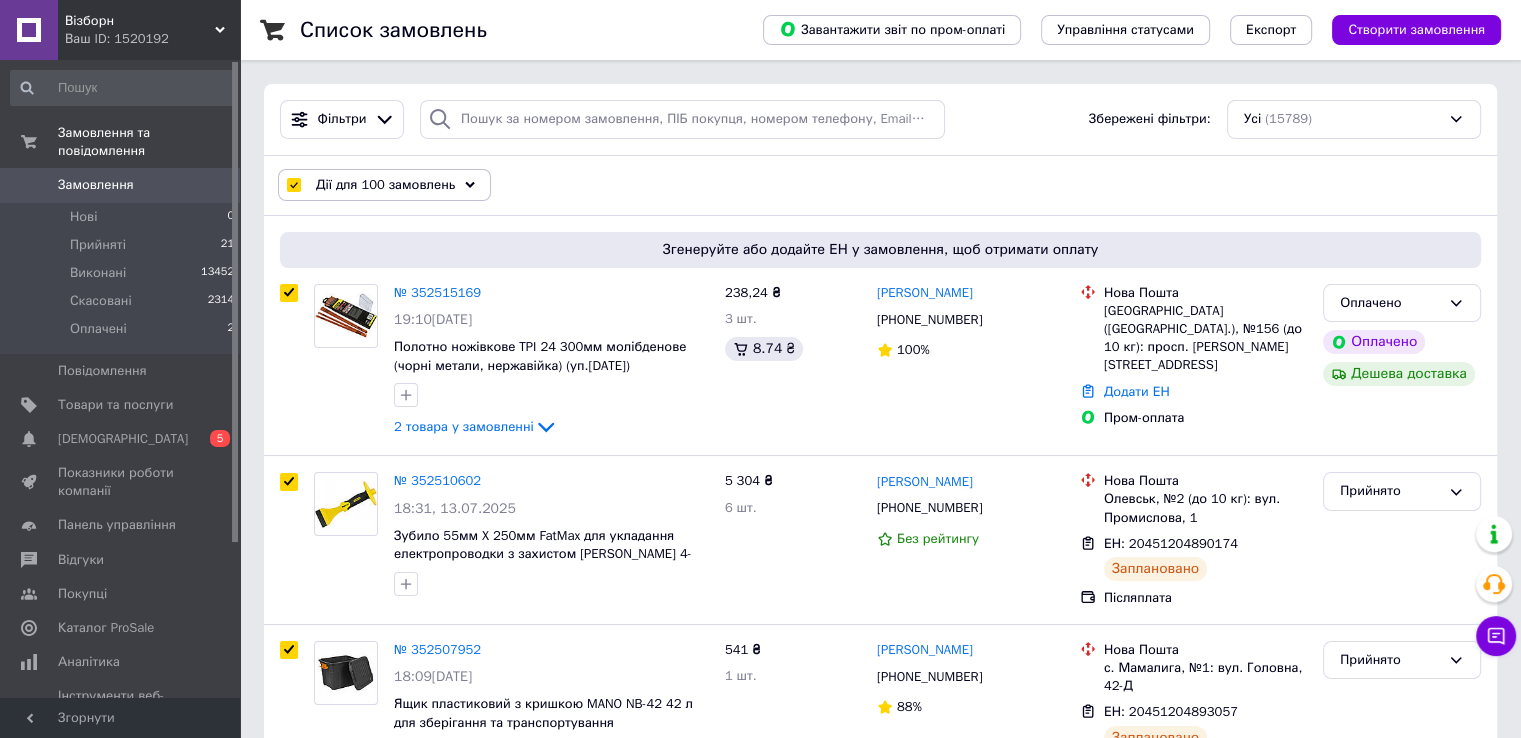 click at bounding box center [293, 185] 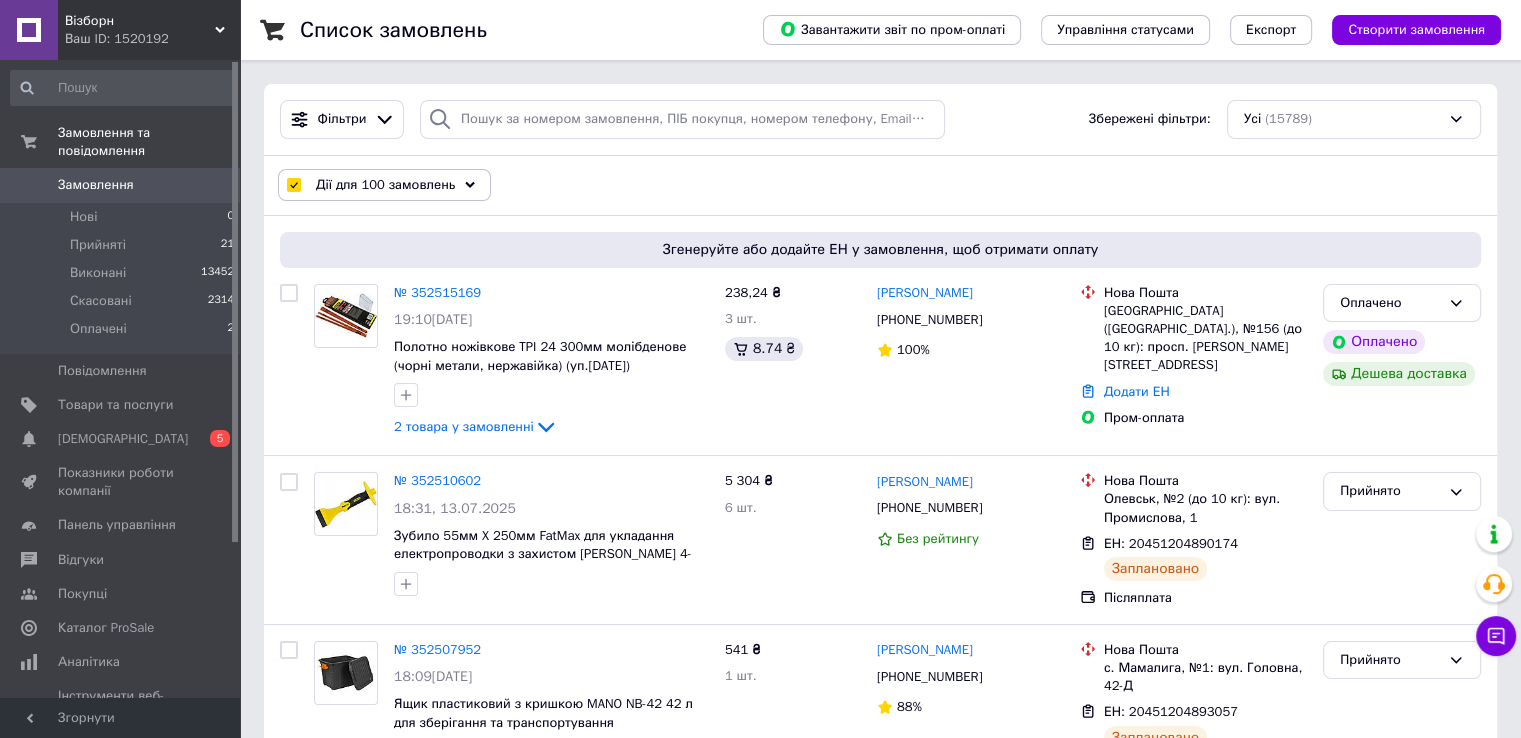 checkbox on "false" 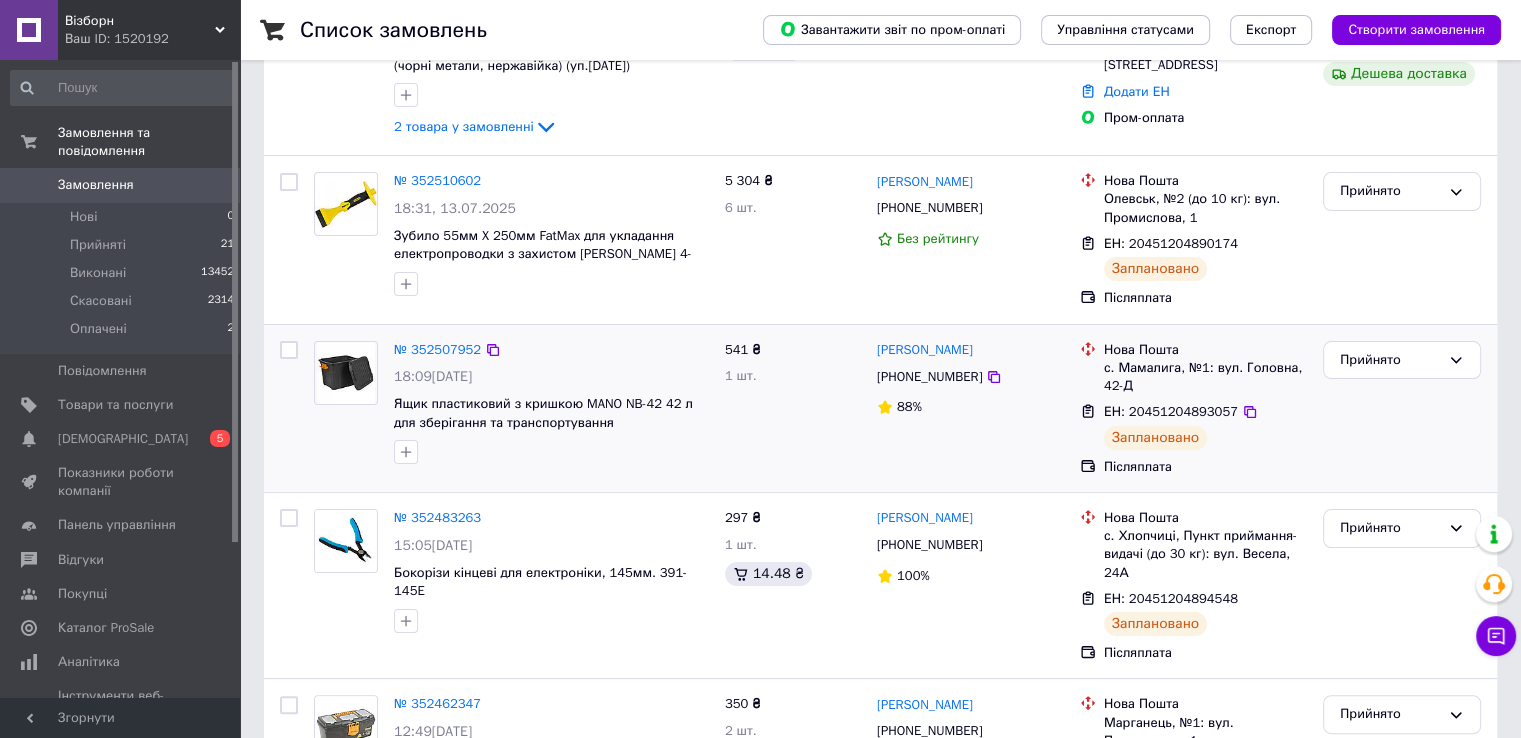 scroll, scrollTop: 200, scrollLeft: 0, axis: vertical 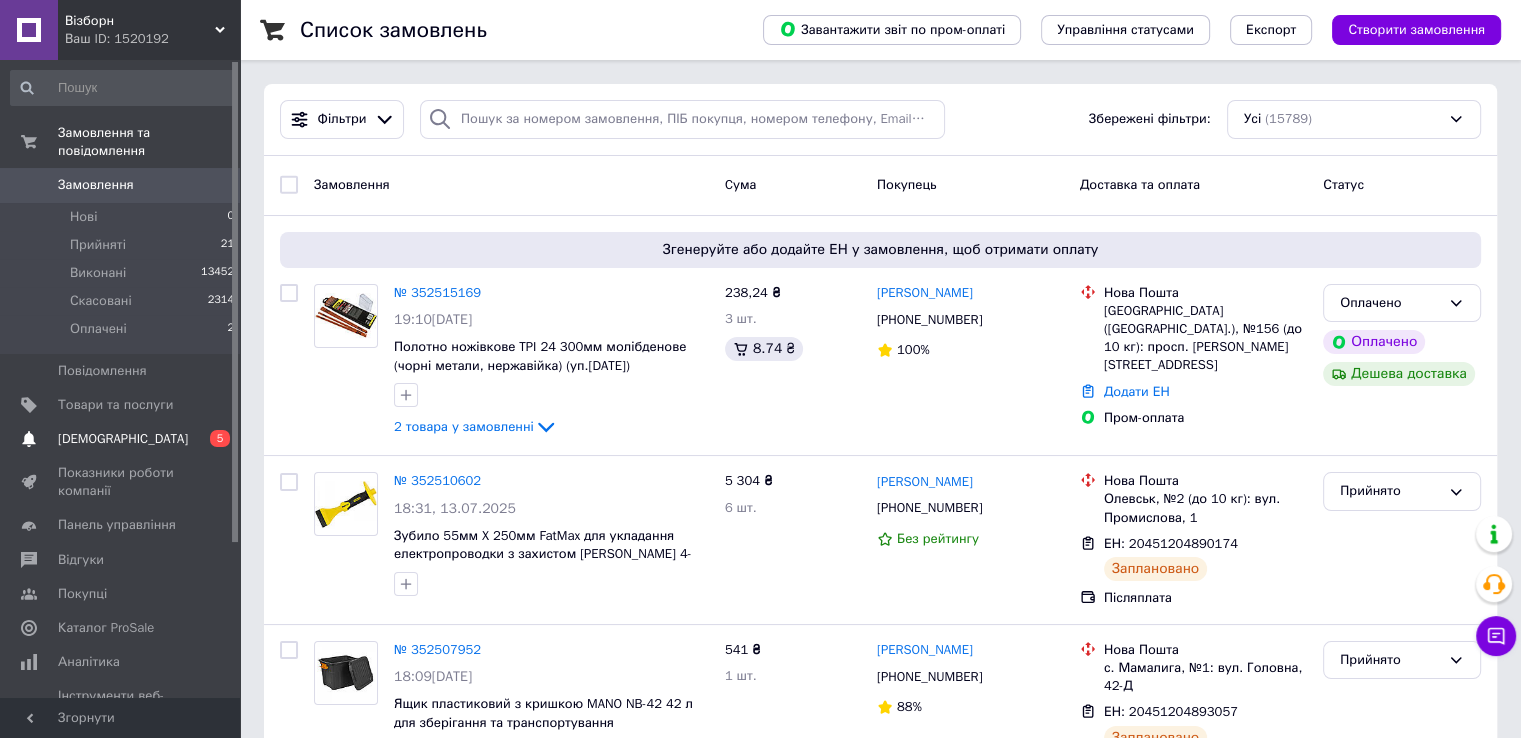 click on "[DEMOGRAPHIC_DATA]" at bounding box center [121, 439] 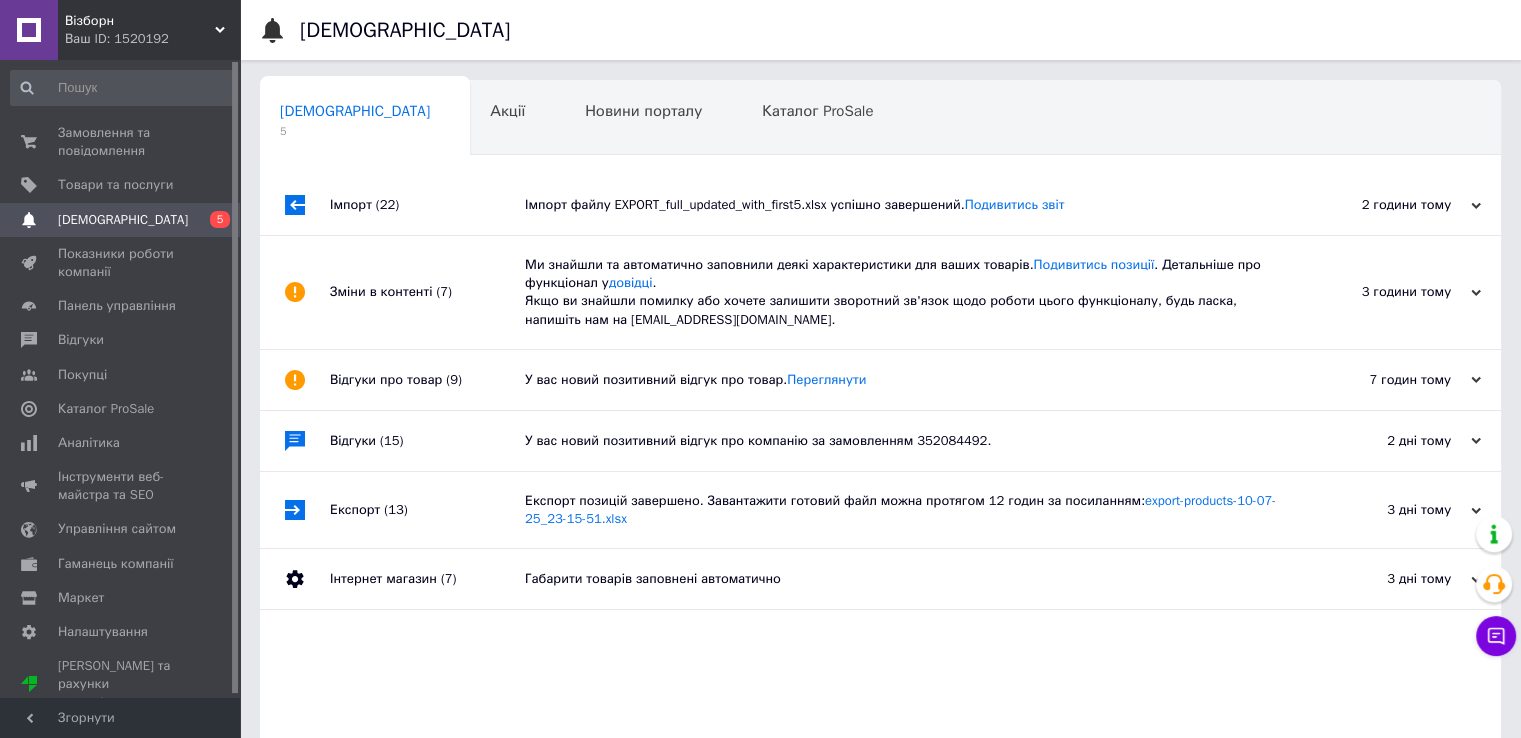 click on "2 години тому 13.07.2025" at bounding box center [1391, 205] 